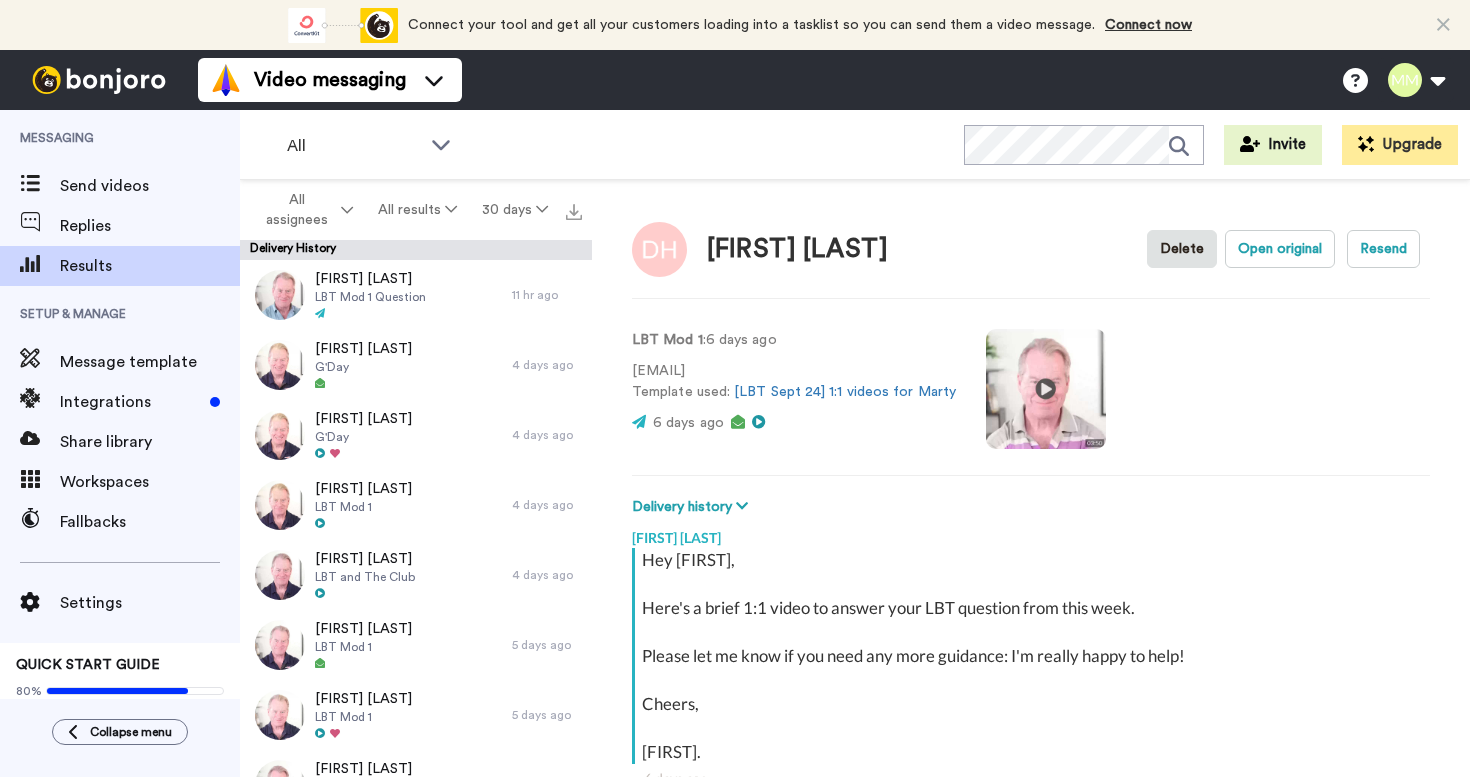 scroll, scrollTop: 0, scrollLeft: 0, axis: both 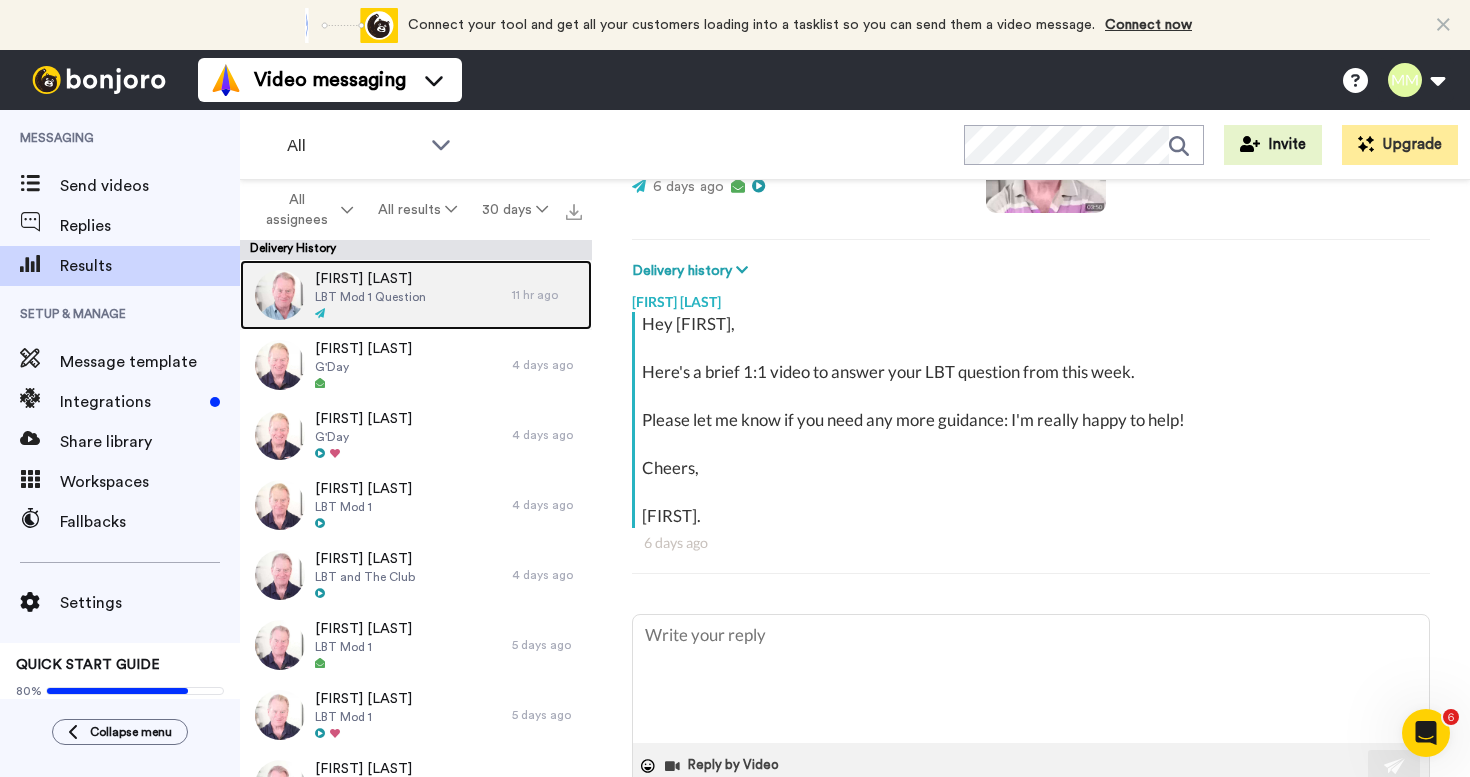 click at bounding box center [370, 314] 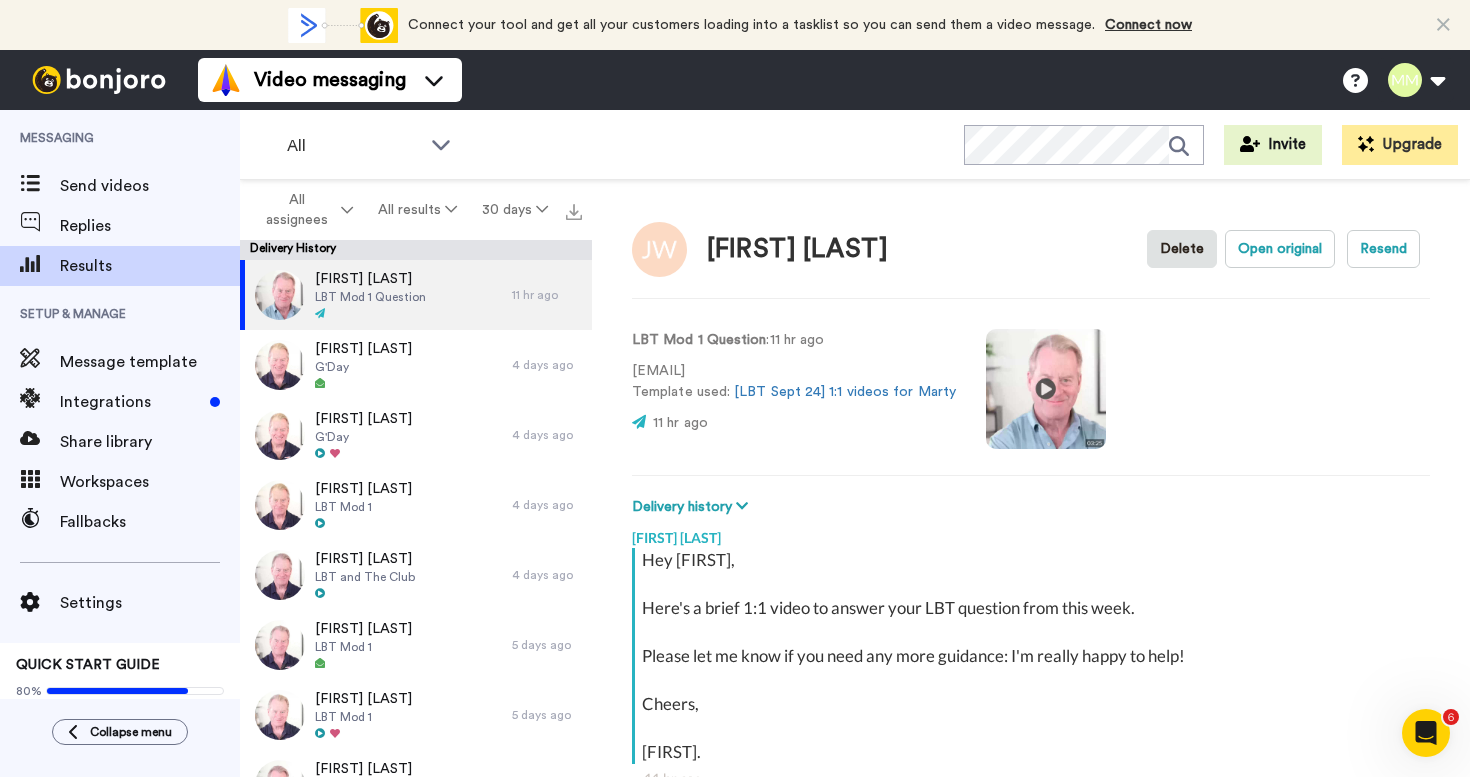 scroll, scrollTop: 236, scrollLeft: 0, axis: vertical 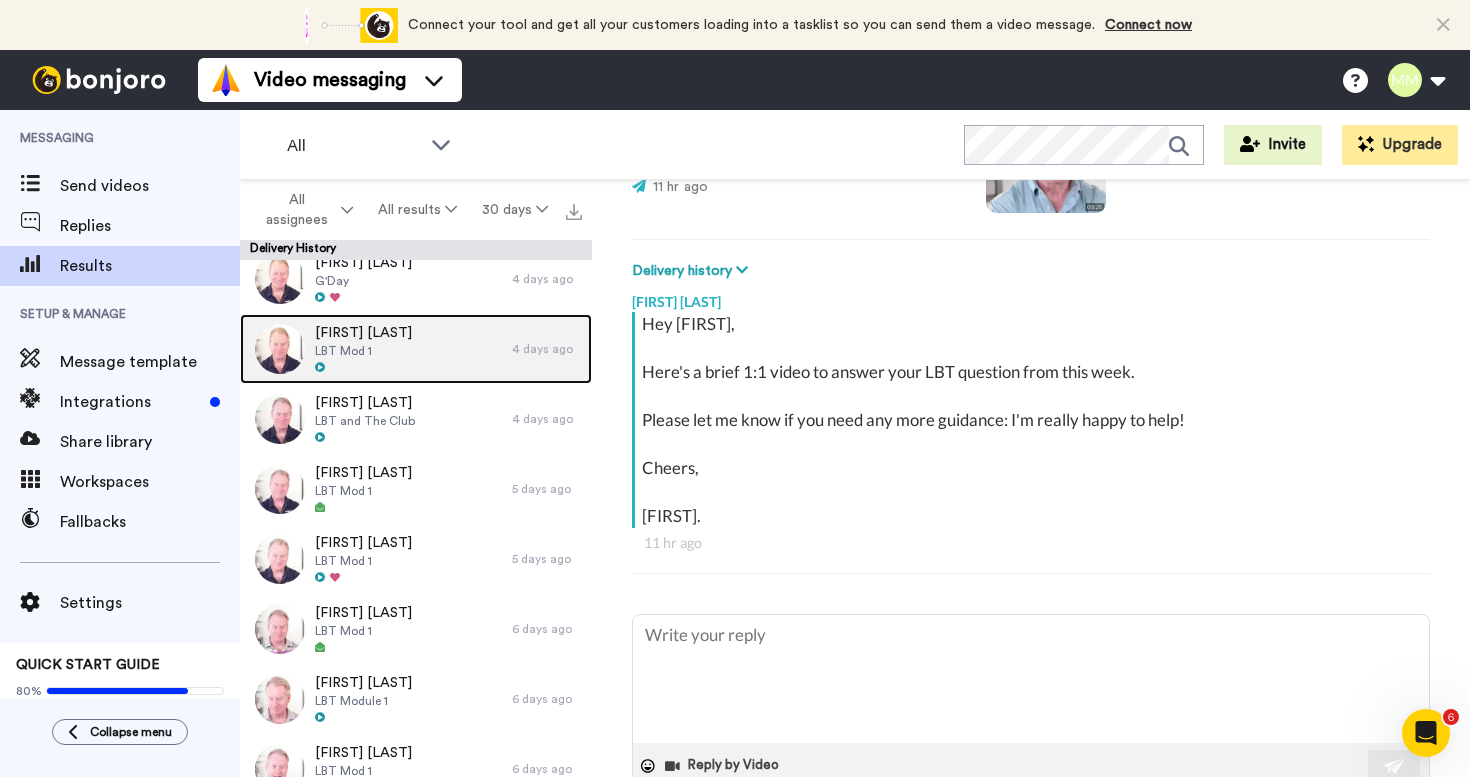 click at bounding box center [363, 368] 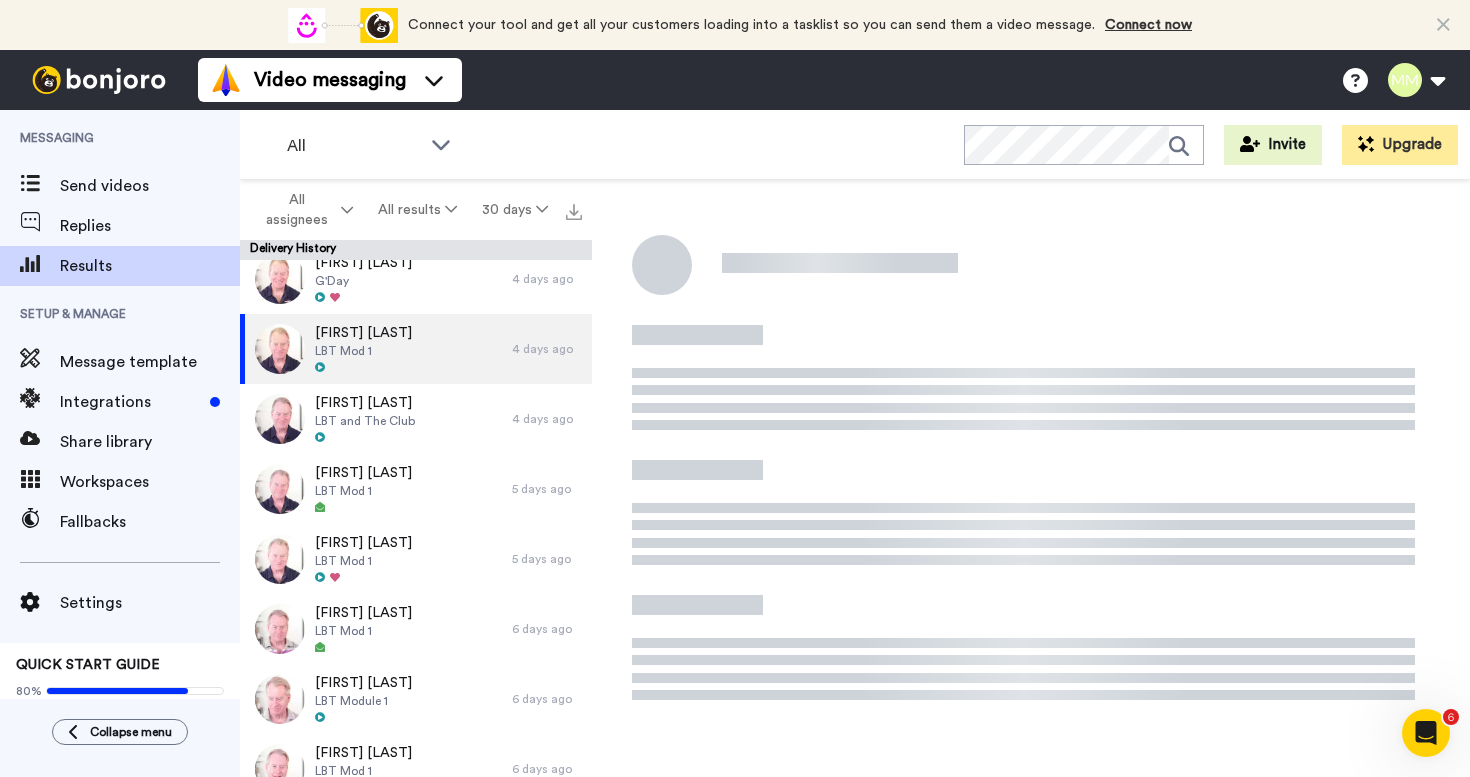 scroll, scrollTop: 236, scrollLeft: 0, axis: vertical 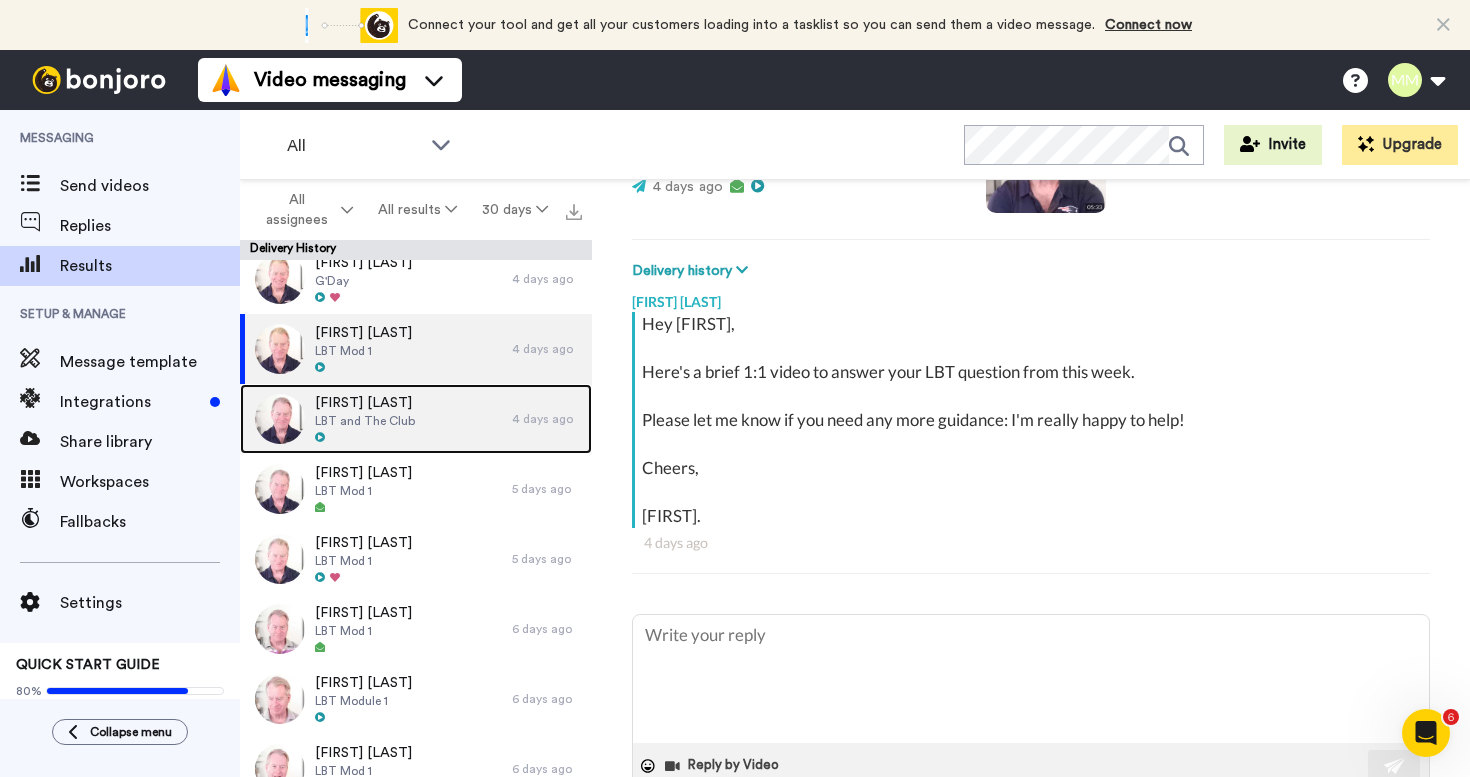 click on "[FIRST] [LAST] LBT and The Club" at bounding box center (376, 419) 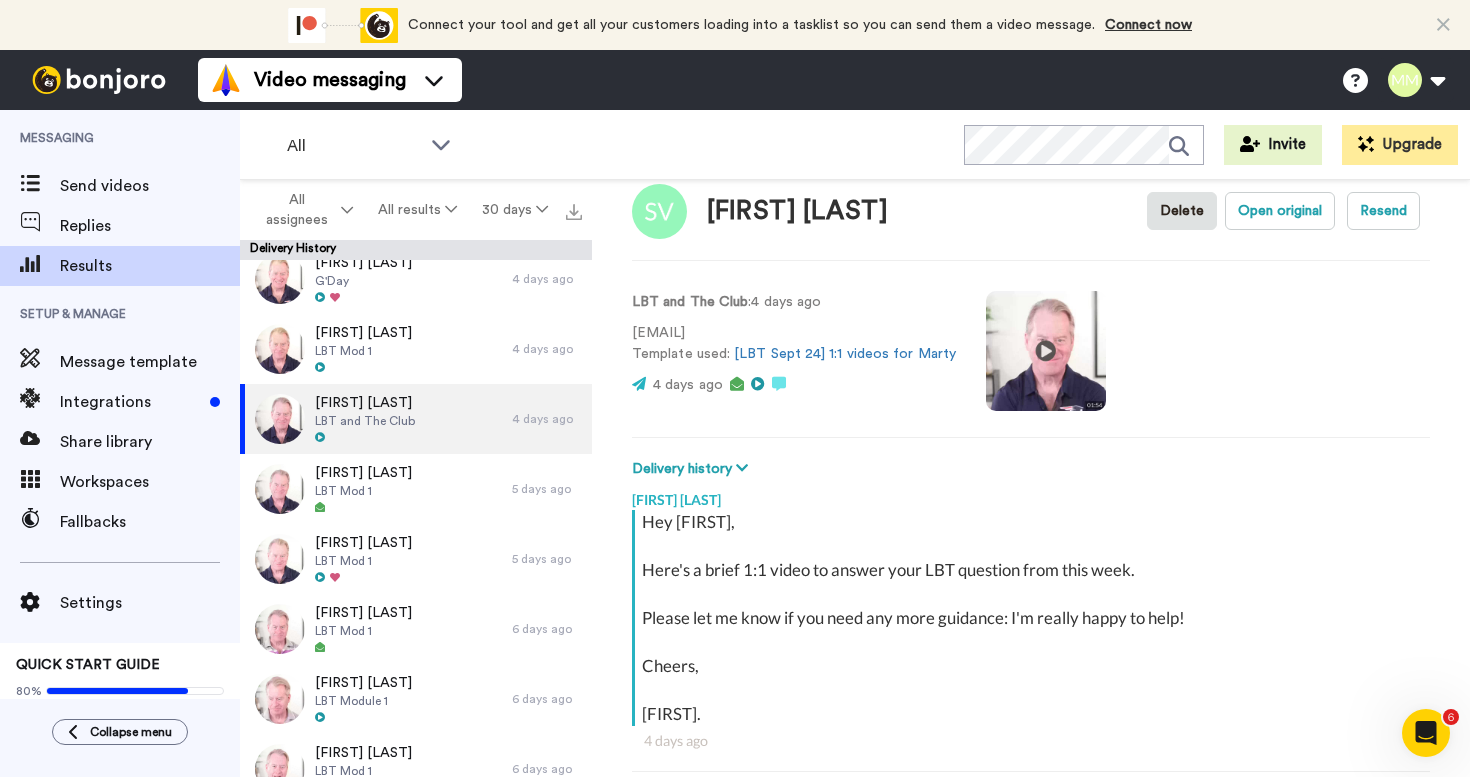 scroll, scrollTop: 16, scrollLeft: 0, axis: vertical 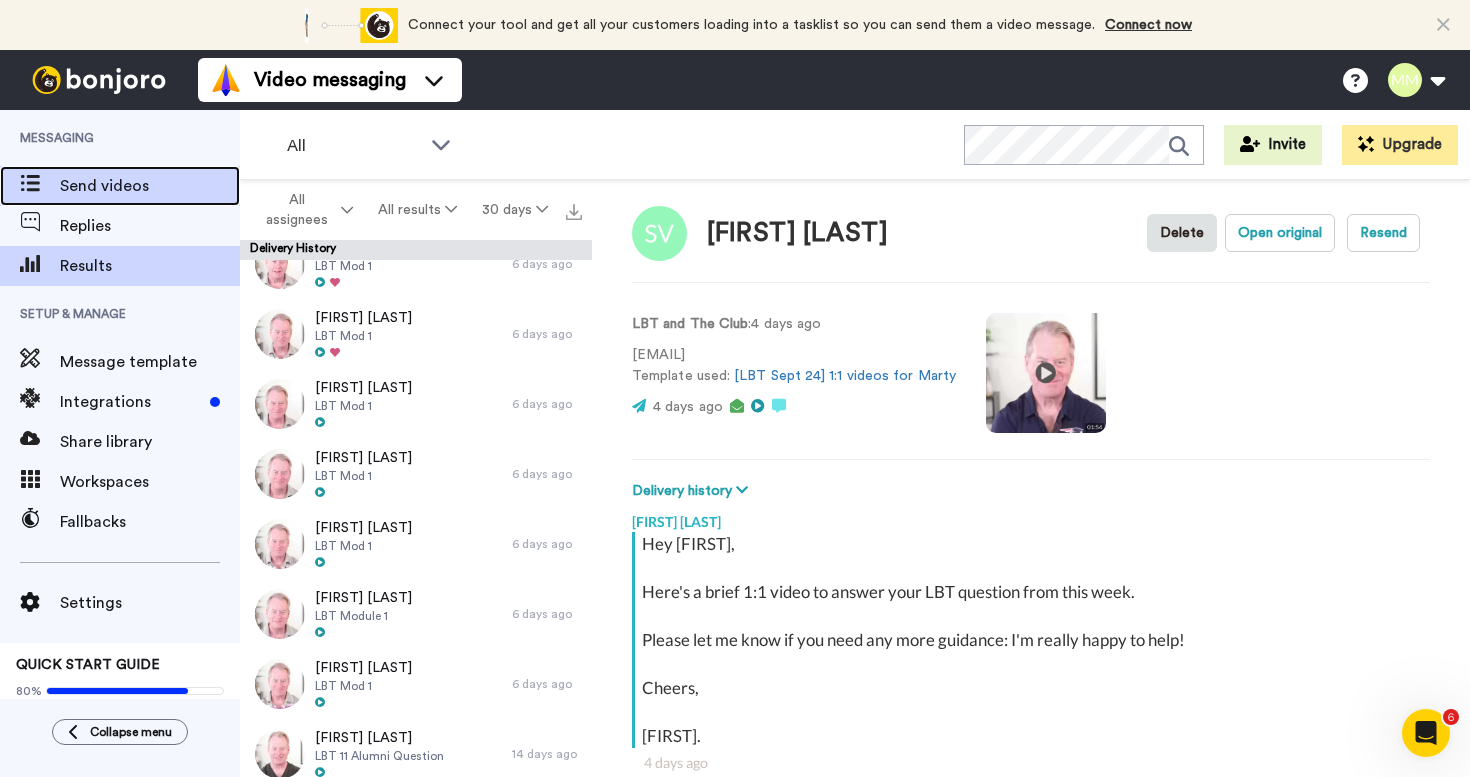 click on "Send videos" at bounding box center [150, 186] 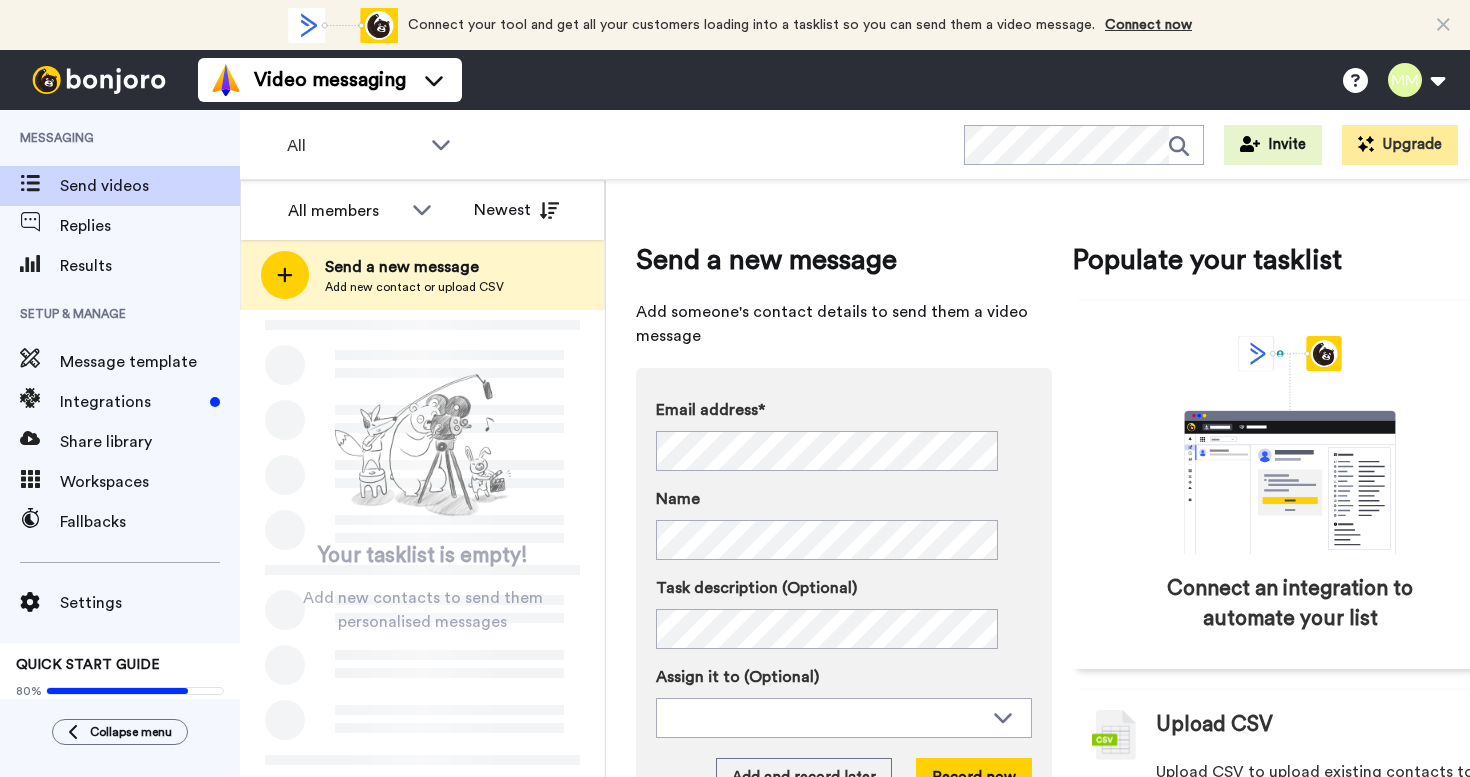 scroll, scrollTop: 0, scrollLeft: 0, axis: both 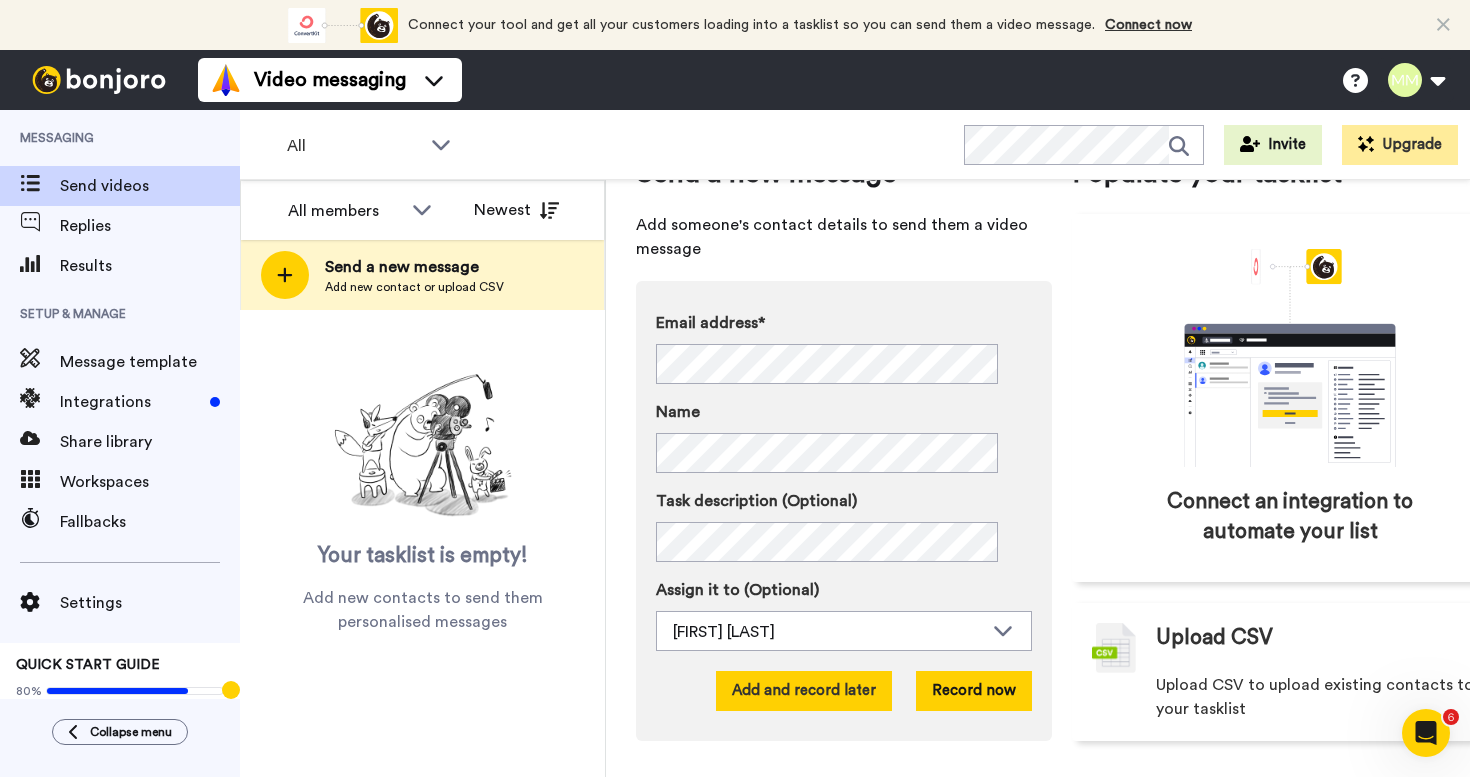 click on "Add and record later" at bounding box center (804, 691) 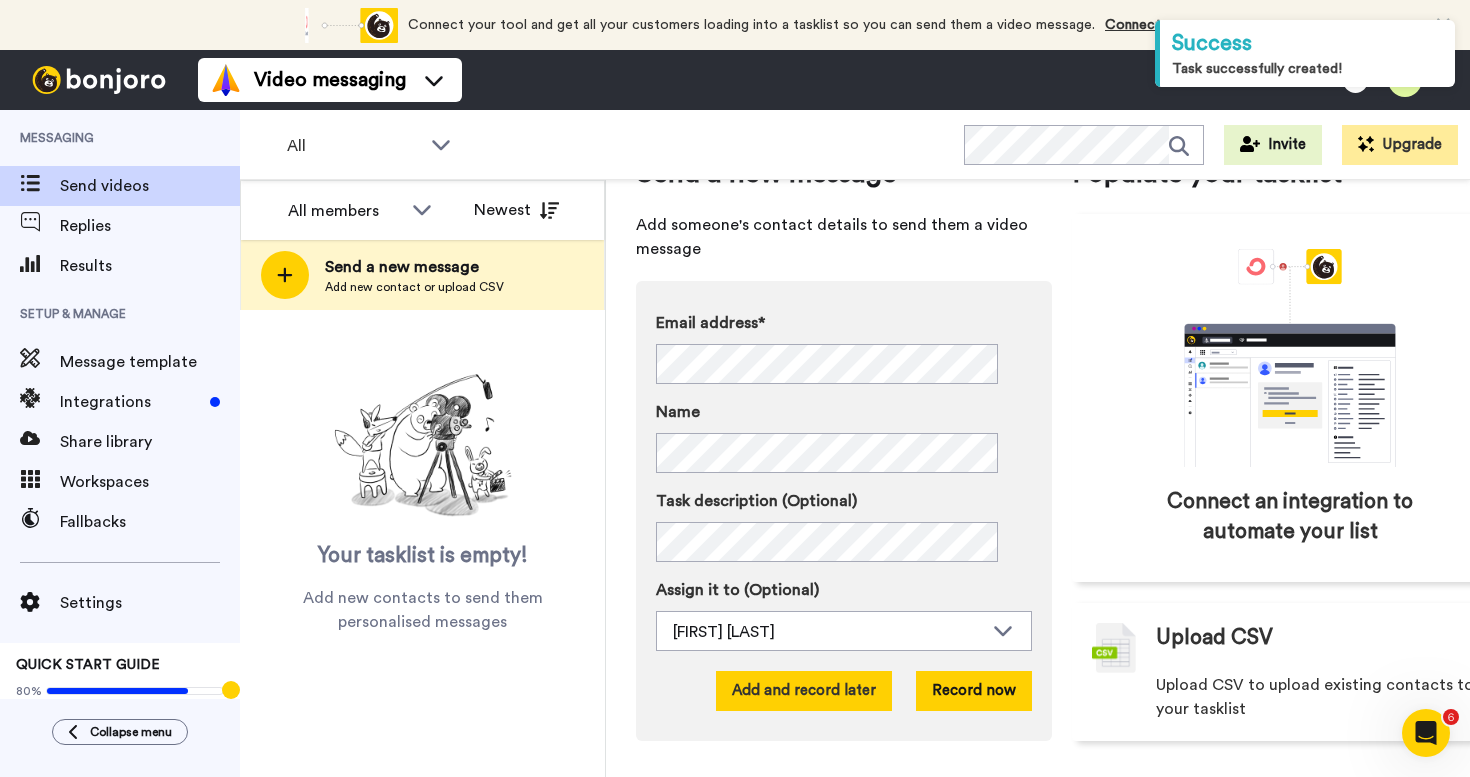 scroll, scrollTop: 0, scrollLeft: 0, axis: both 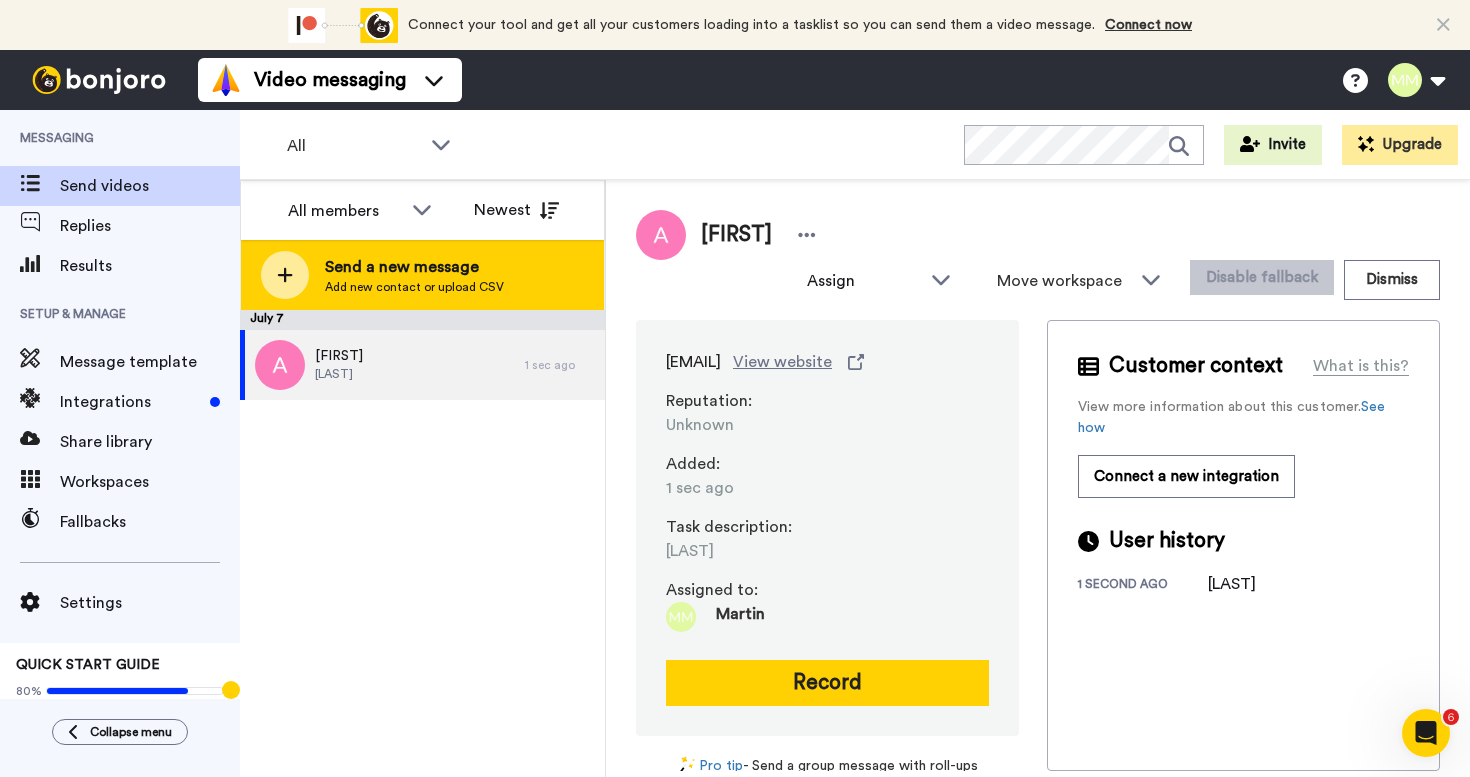 click on "Add new contact or upload CSV" at bounding box center [414, 287] 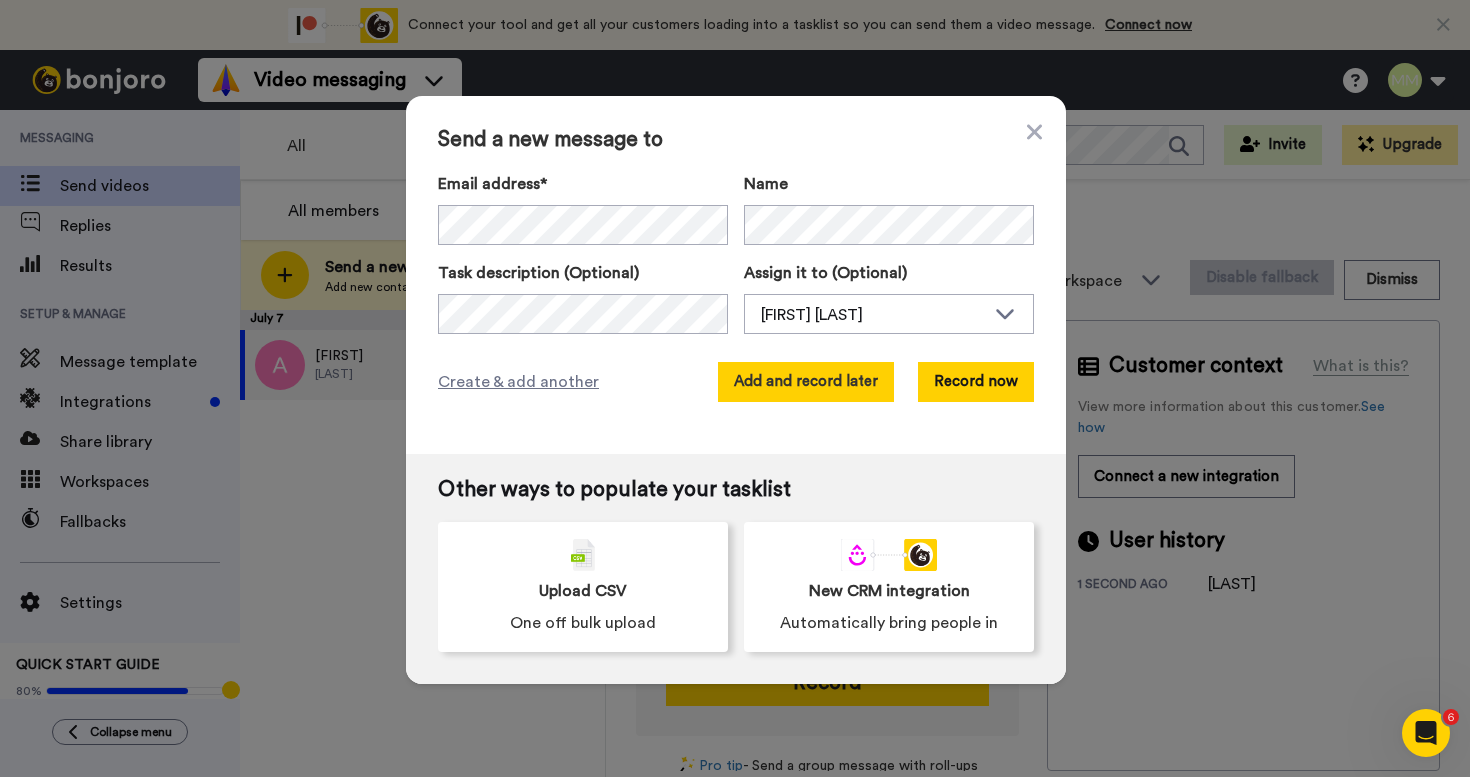 click on "Add and record later" at bounding box center (806, 382) 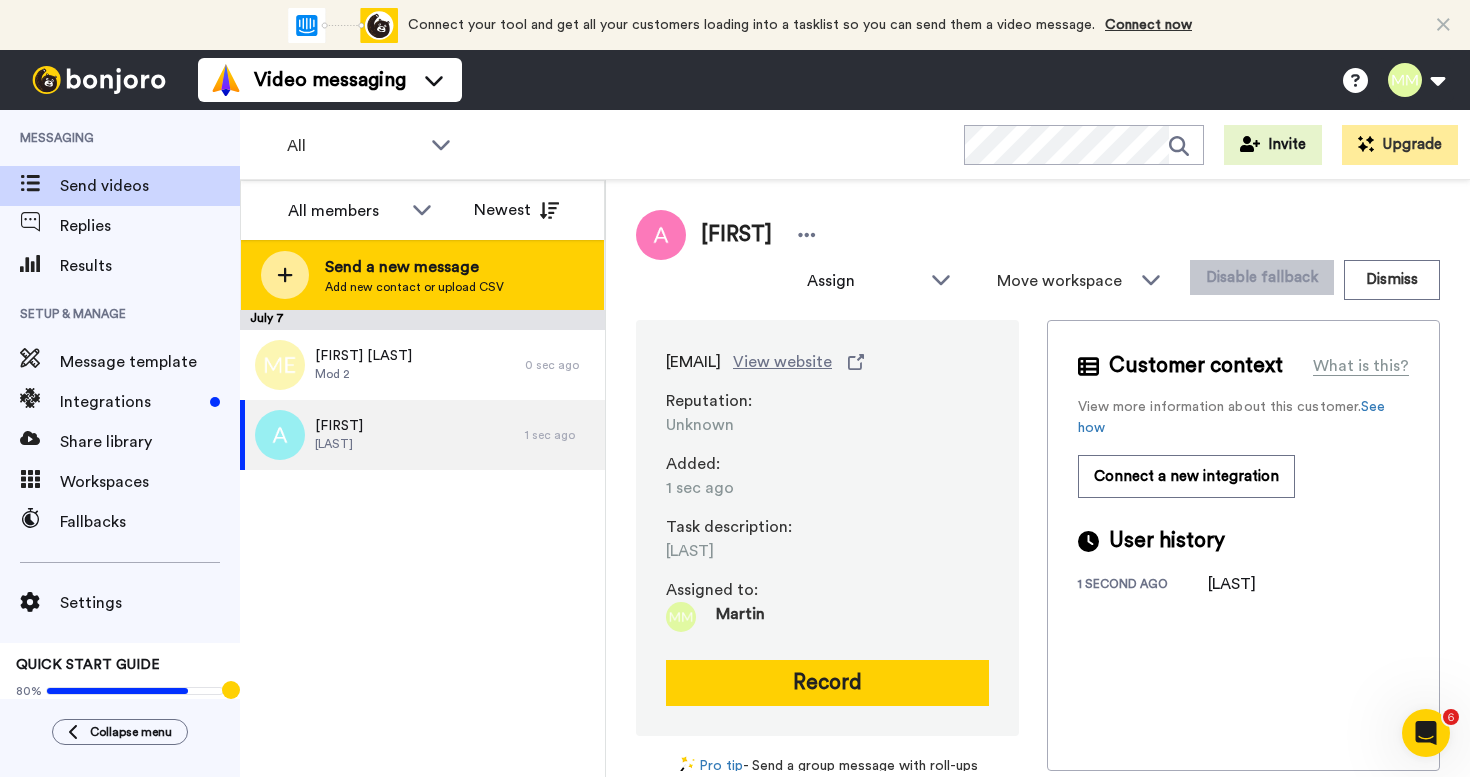 click on "Add new contact or upload CSV" at bounding box center [414, 287] 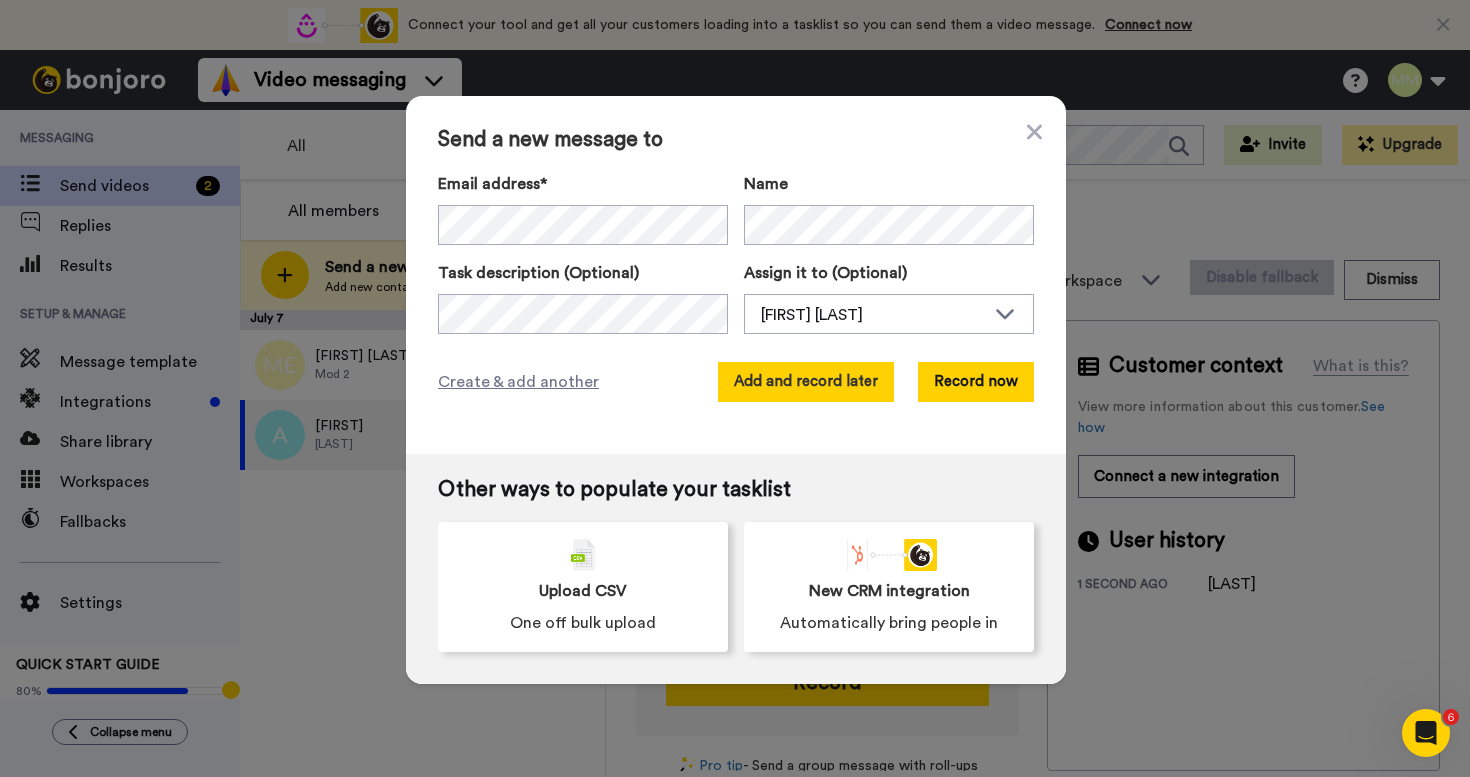 click on "Add and record later" at bounding box center (806, 382) 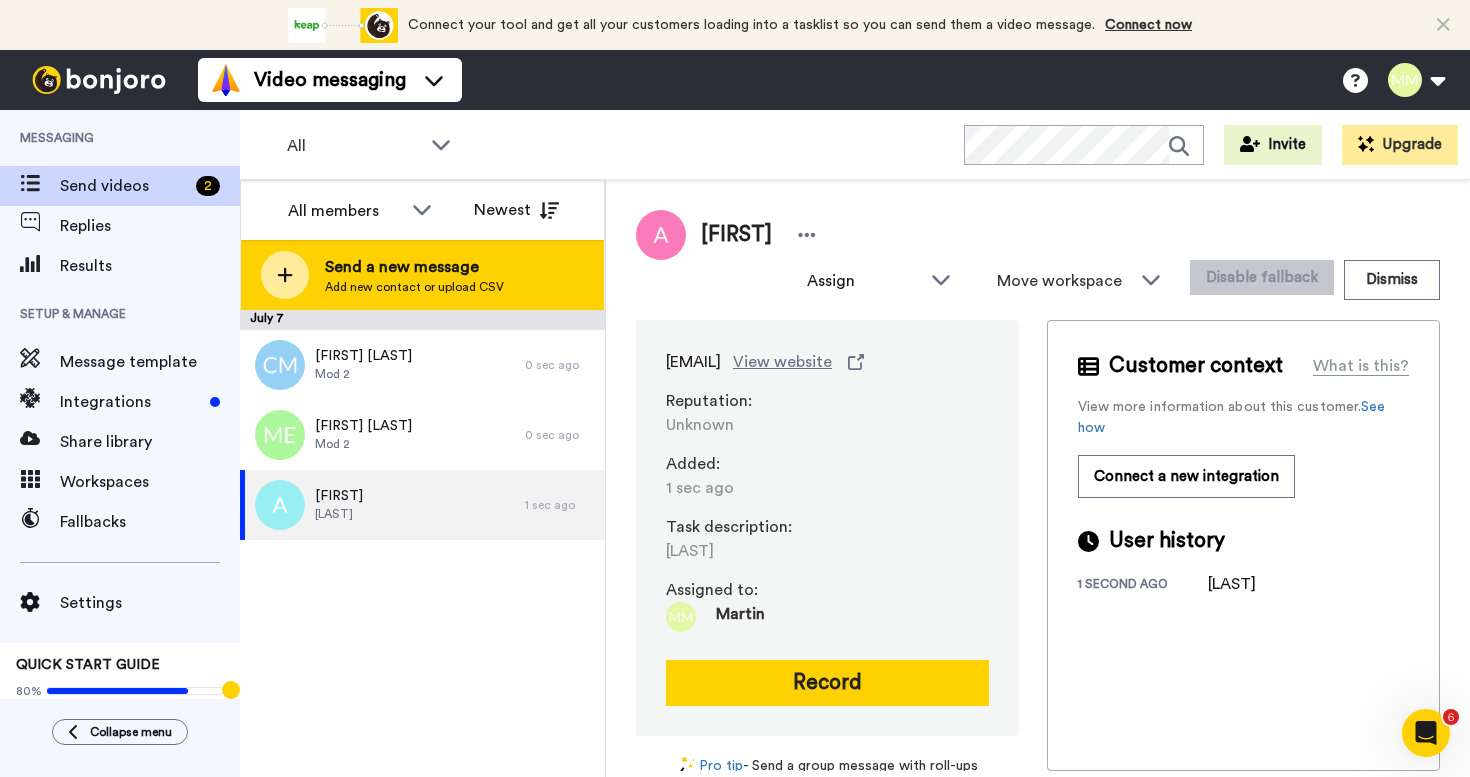 click at bounding box center [285, 275] 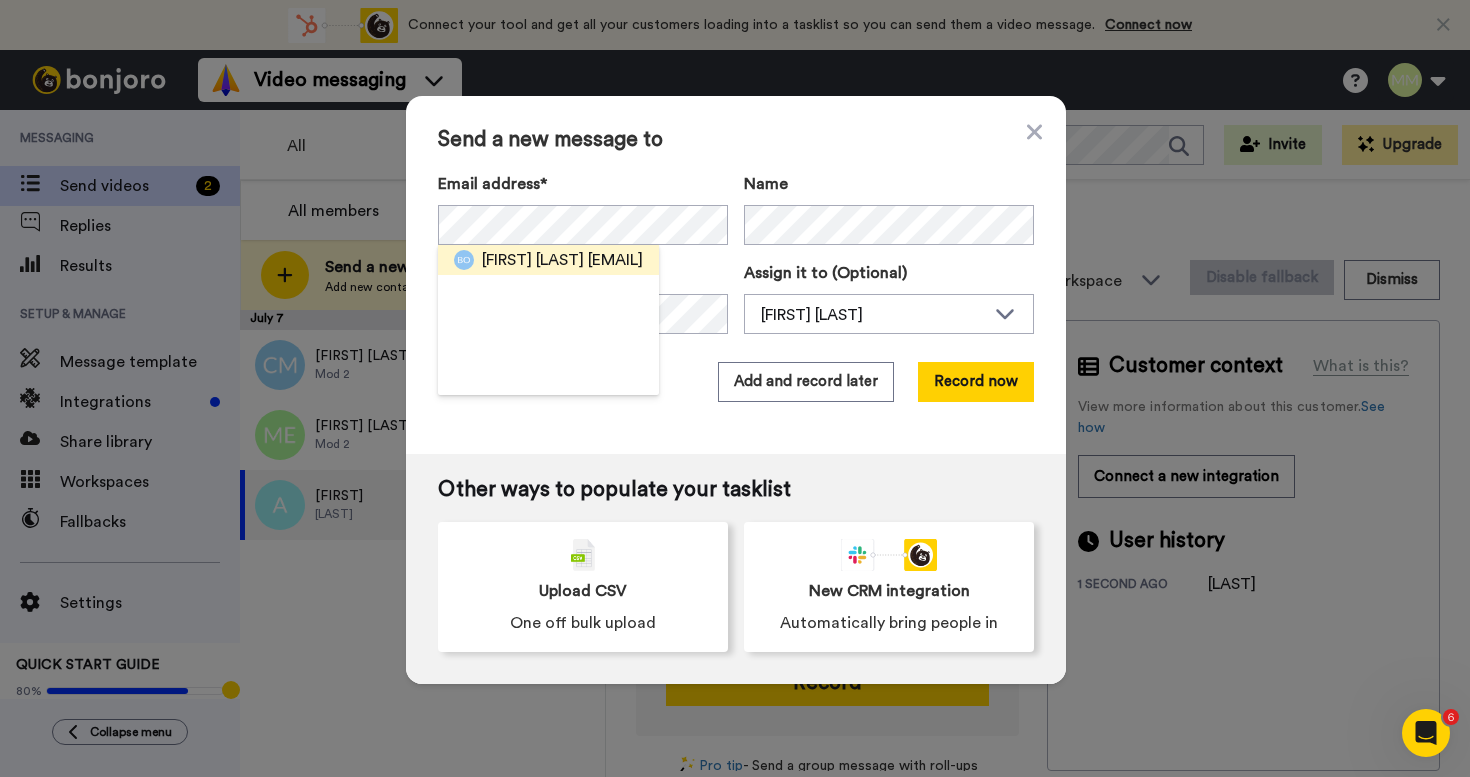 click on "<brett.odonovan@gmail.com>" at bounding box center [615, 260] 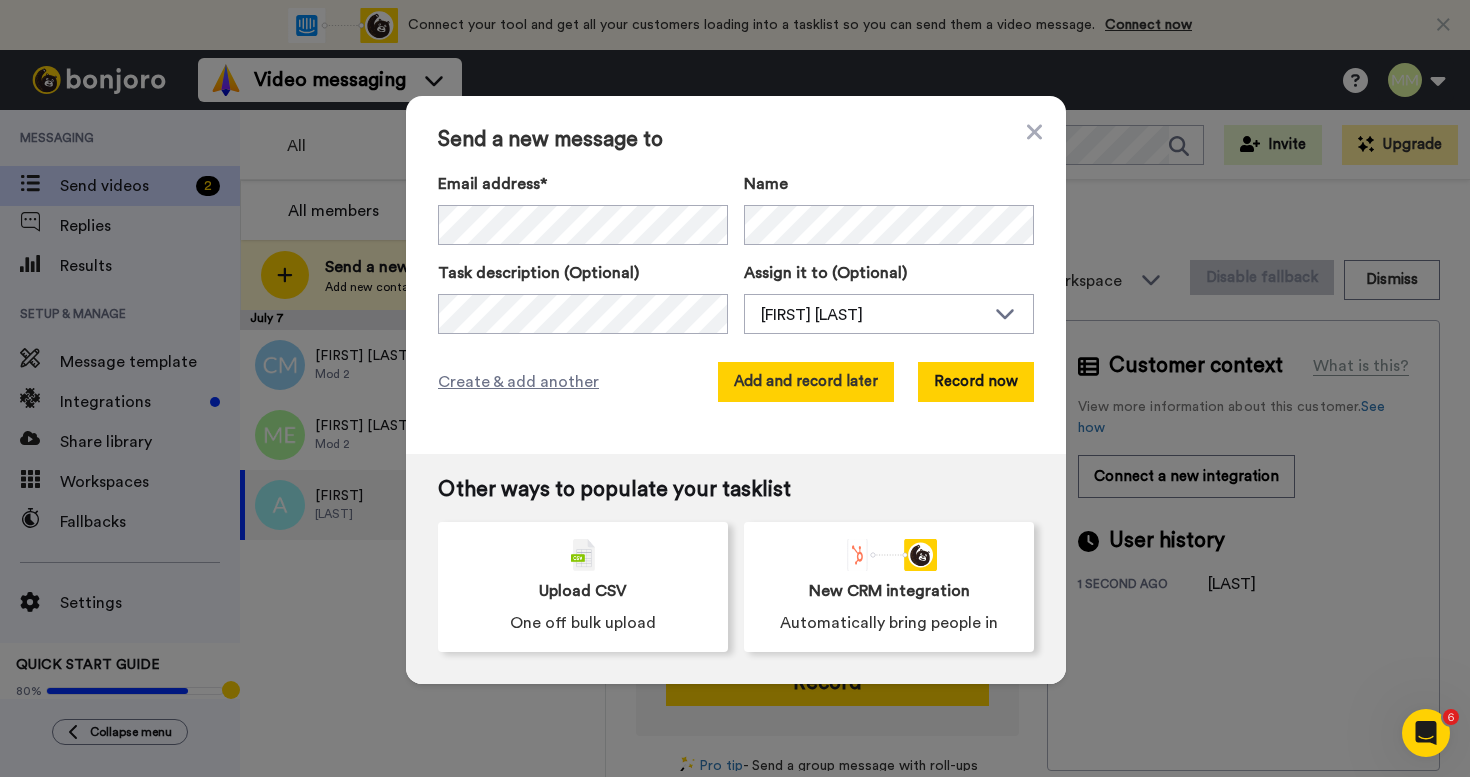 click on "Add and record later" at bounding box center [806, 382] 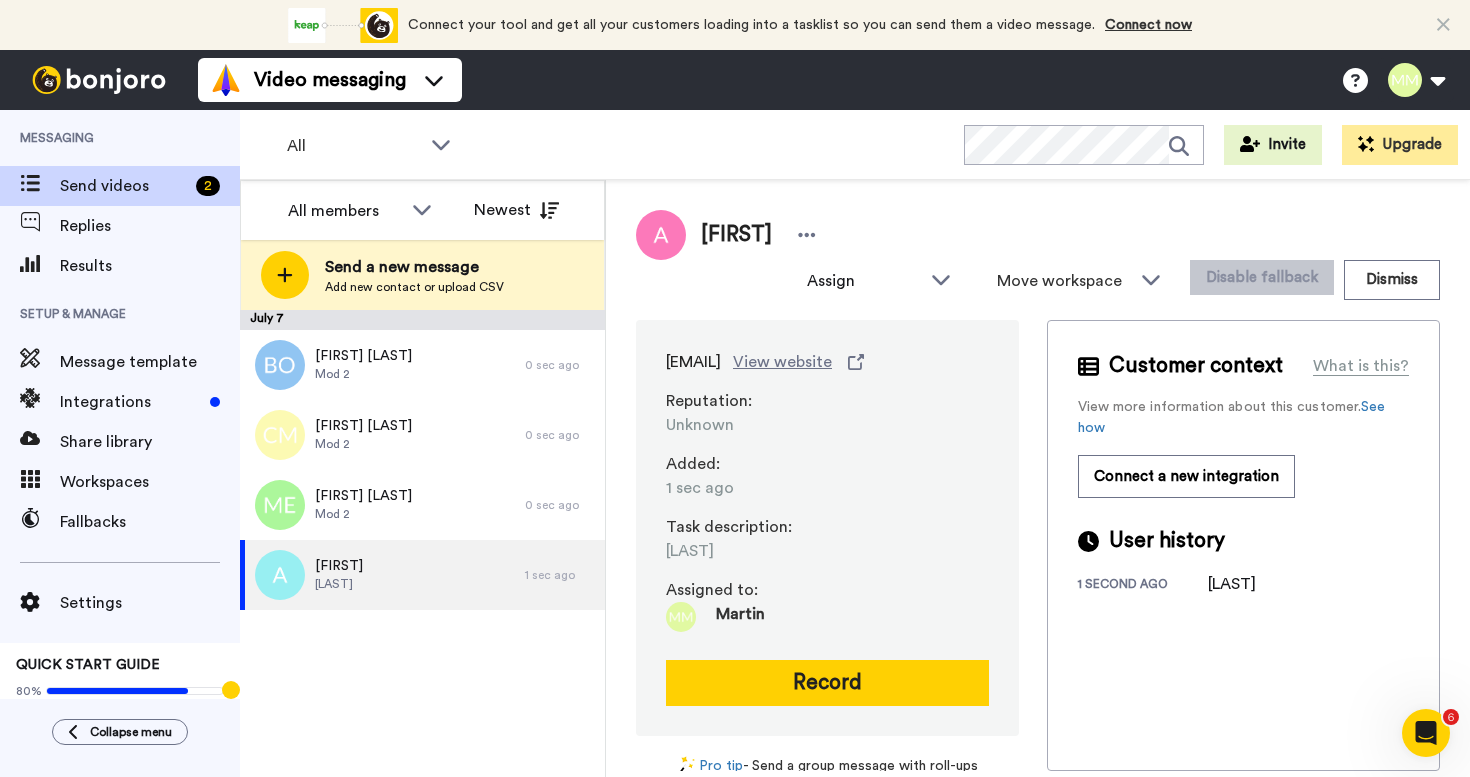 scroll, scrollTop: 7, scrollLeft: 0, axis: vertical 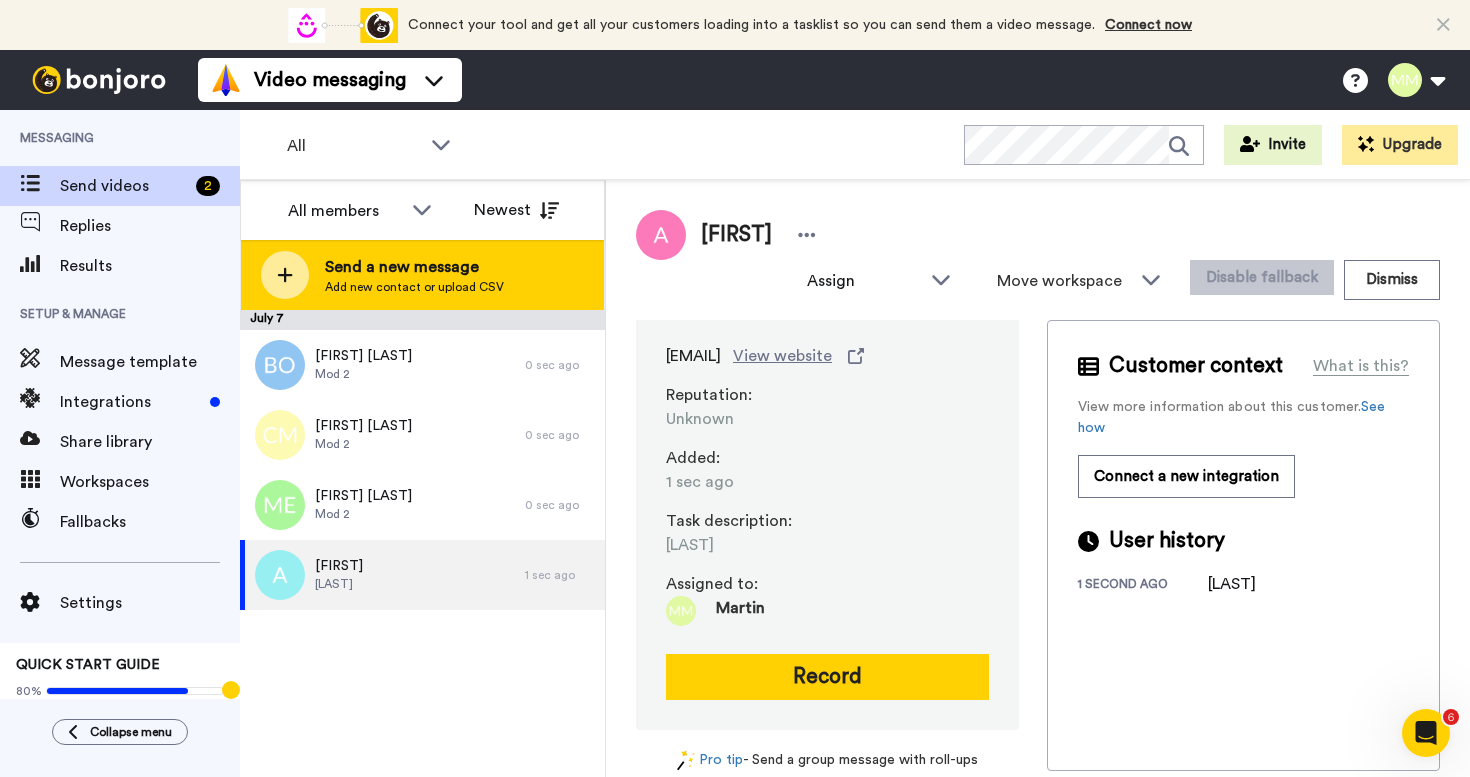 click on "Add new contact or upload CSV" at bounding box center (414, 287) 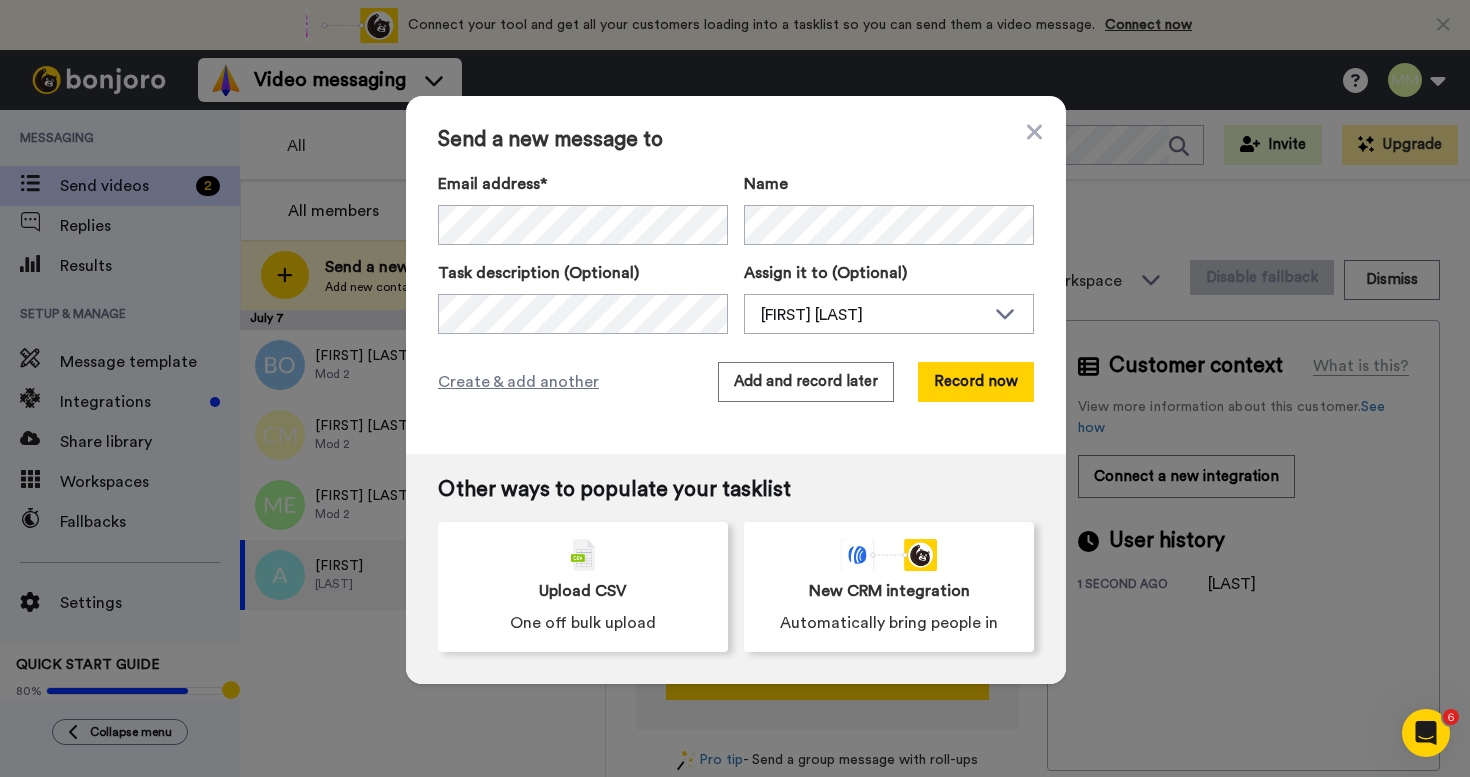 click on "Email address*" at bounding box center [583, 208] 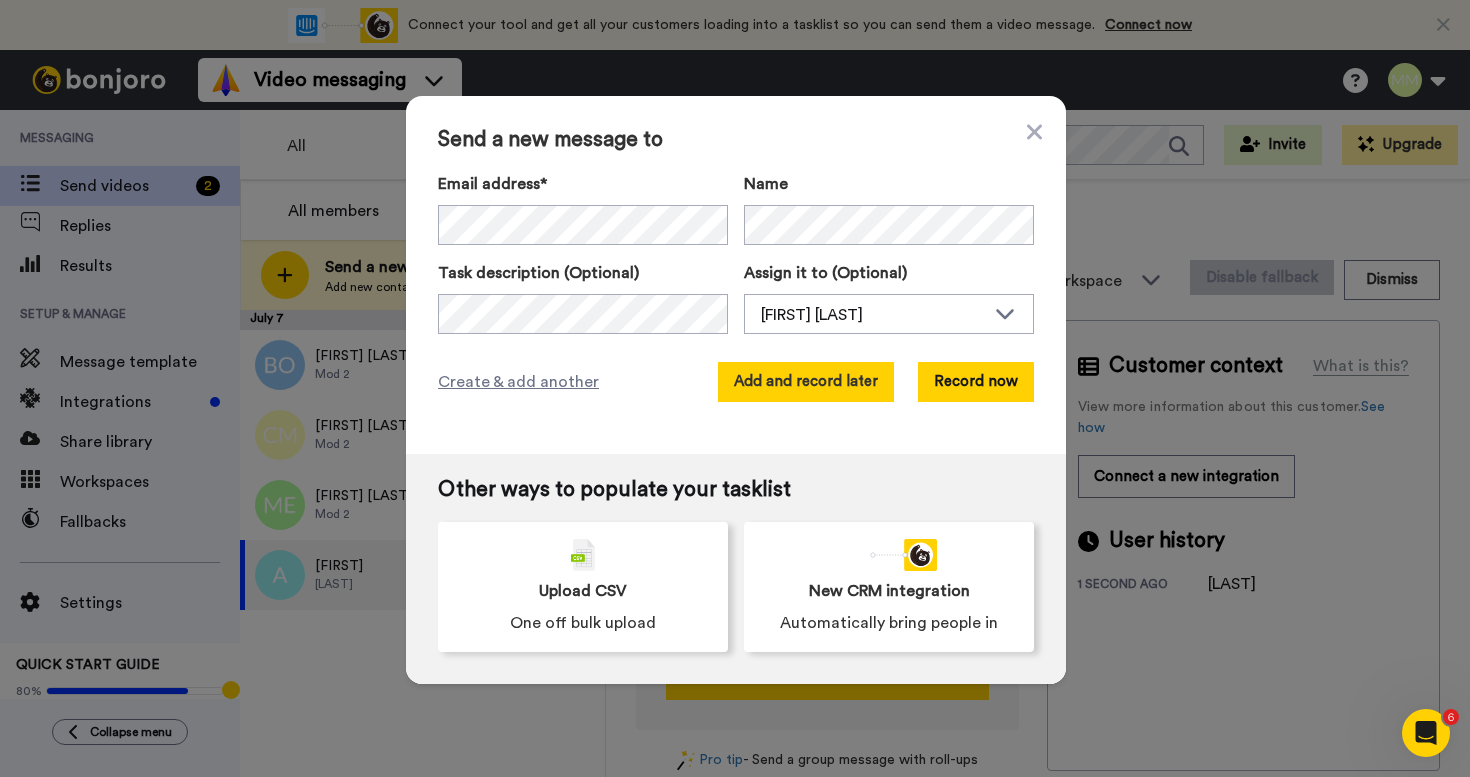 click on "Add and record later" at bounding box center [806, 382] 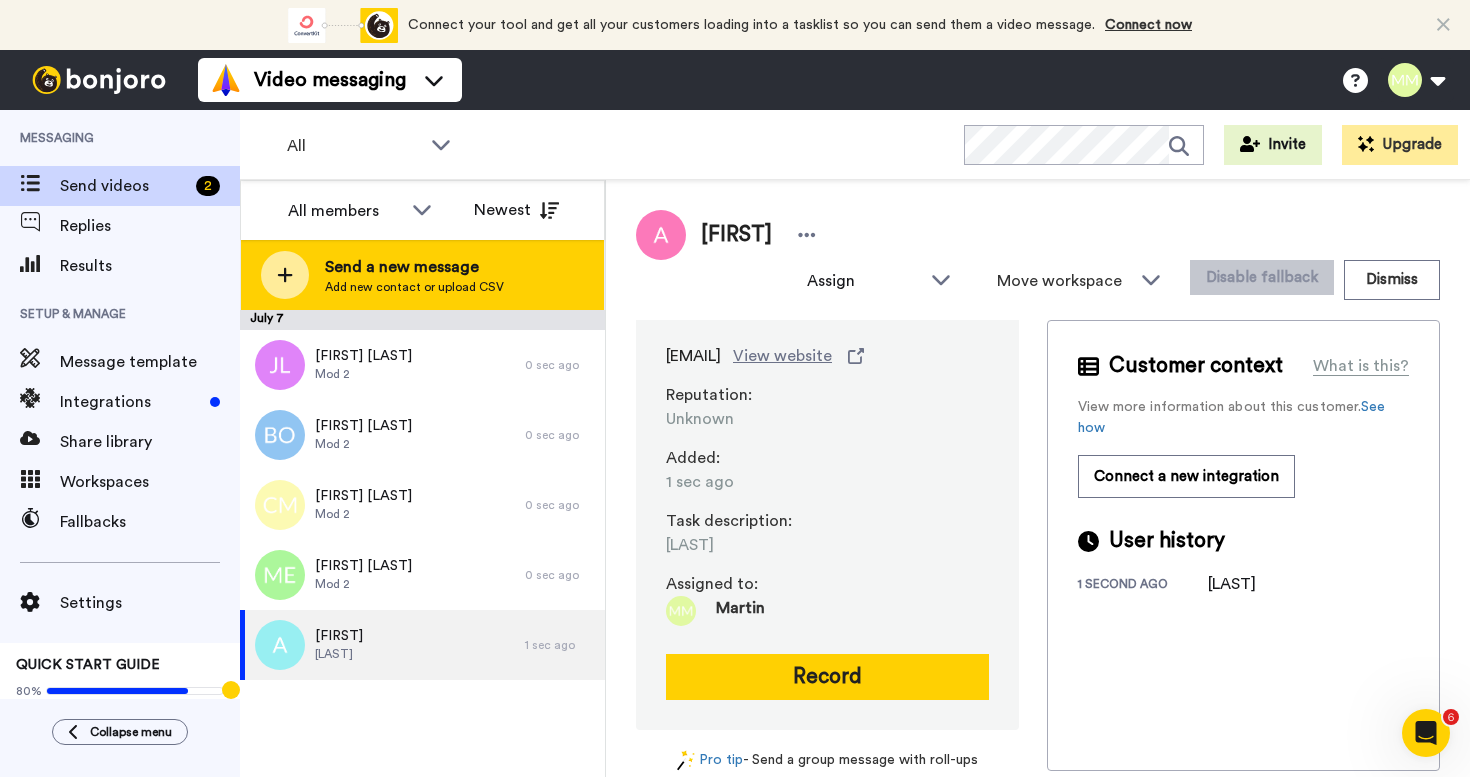 click on "Send a new message" at bounding box center (414, 267) 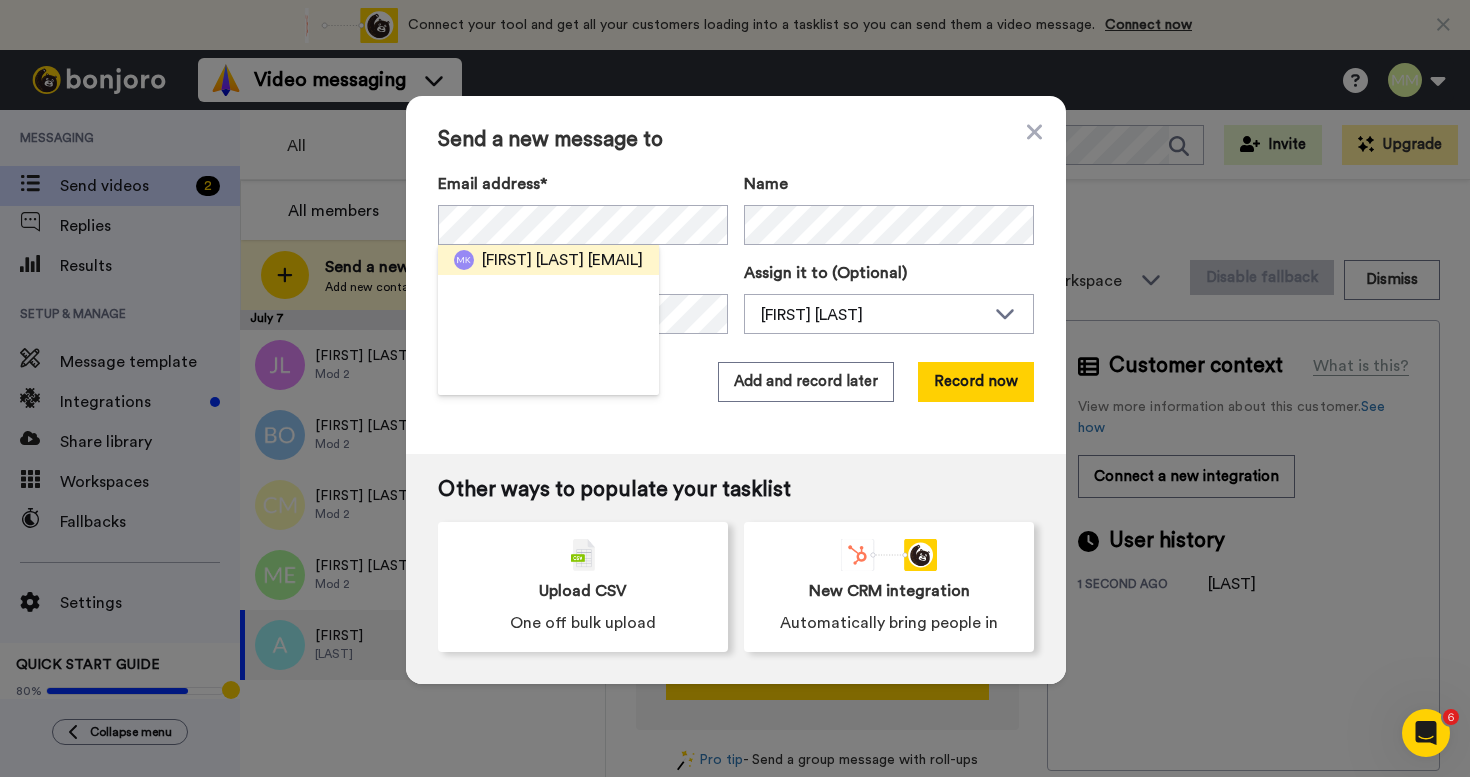 click on "[FIRST] [LAST]" at bounding box center [533, 260] 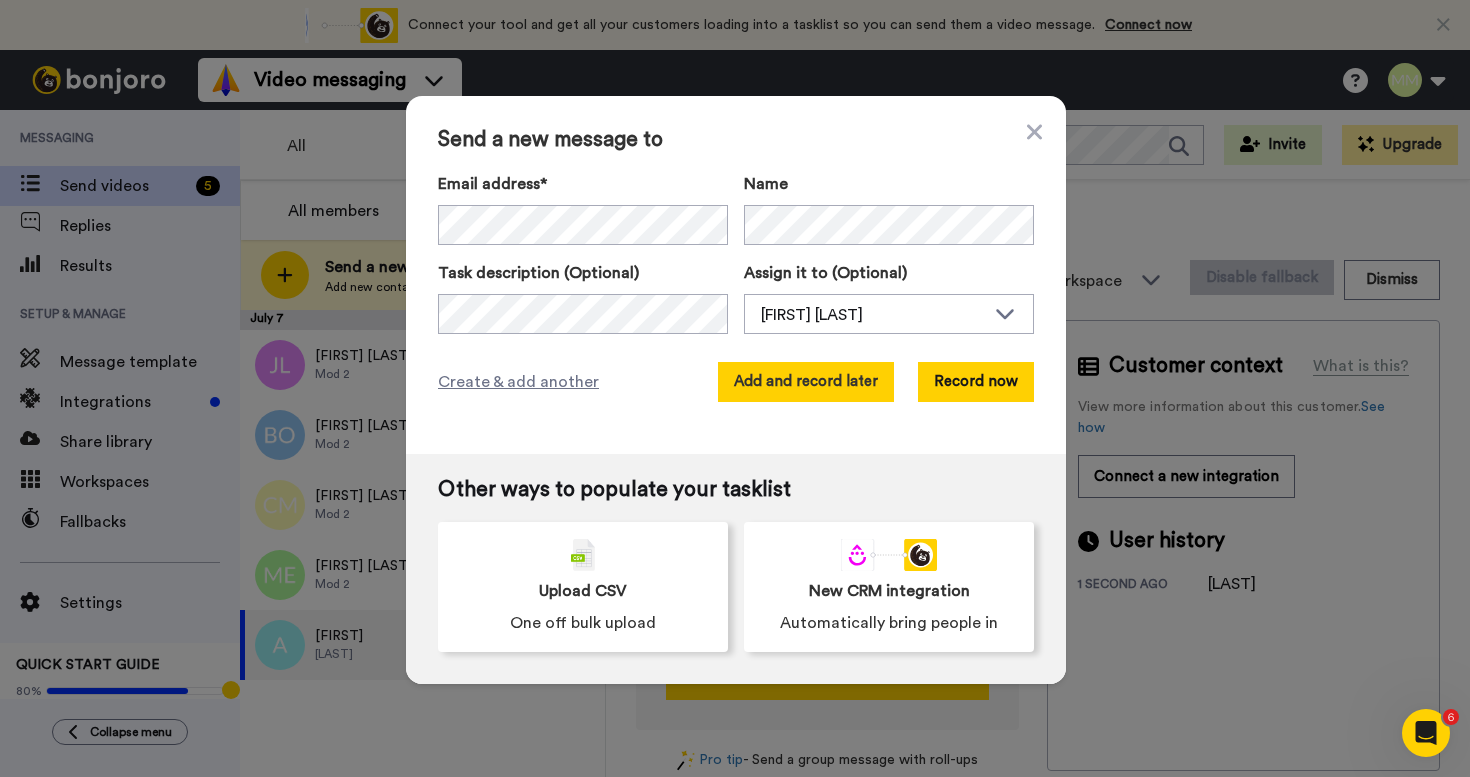 click on "Add and record later" at bounding box center (806, 382) 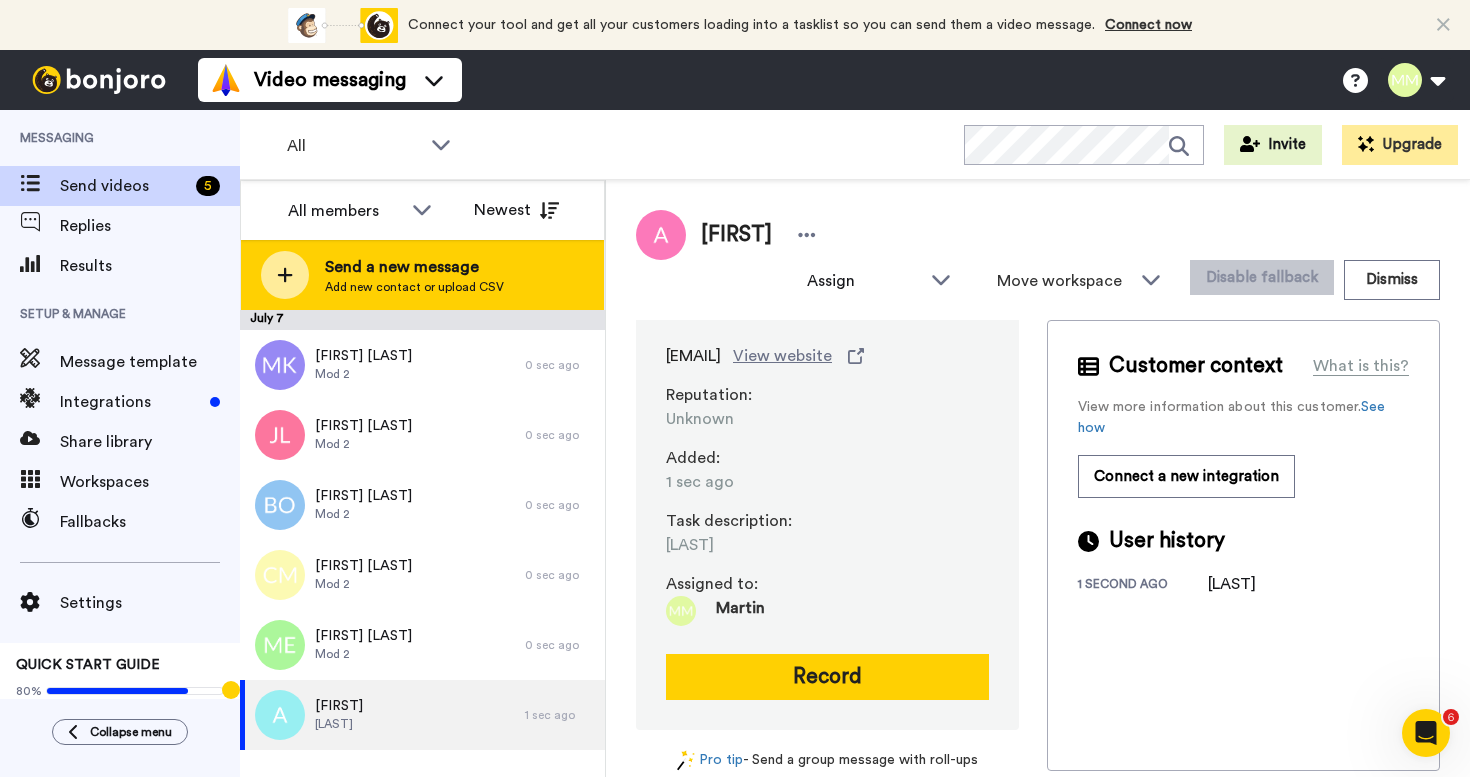 click on "Send a new message" at bounding box center [414, 267] 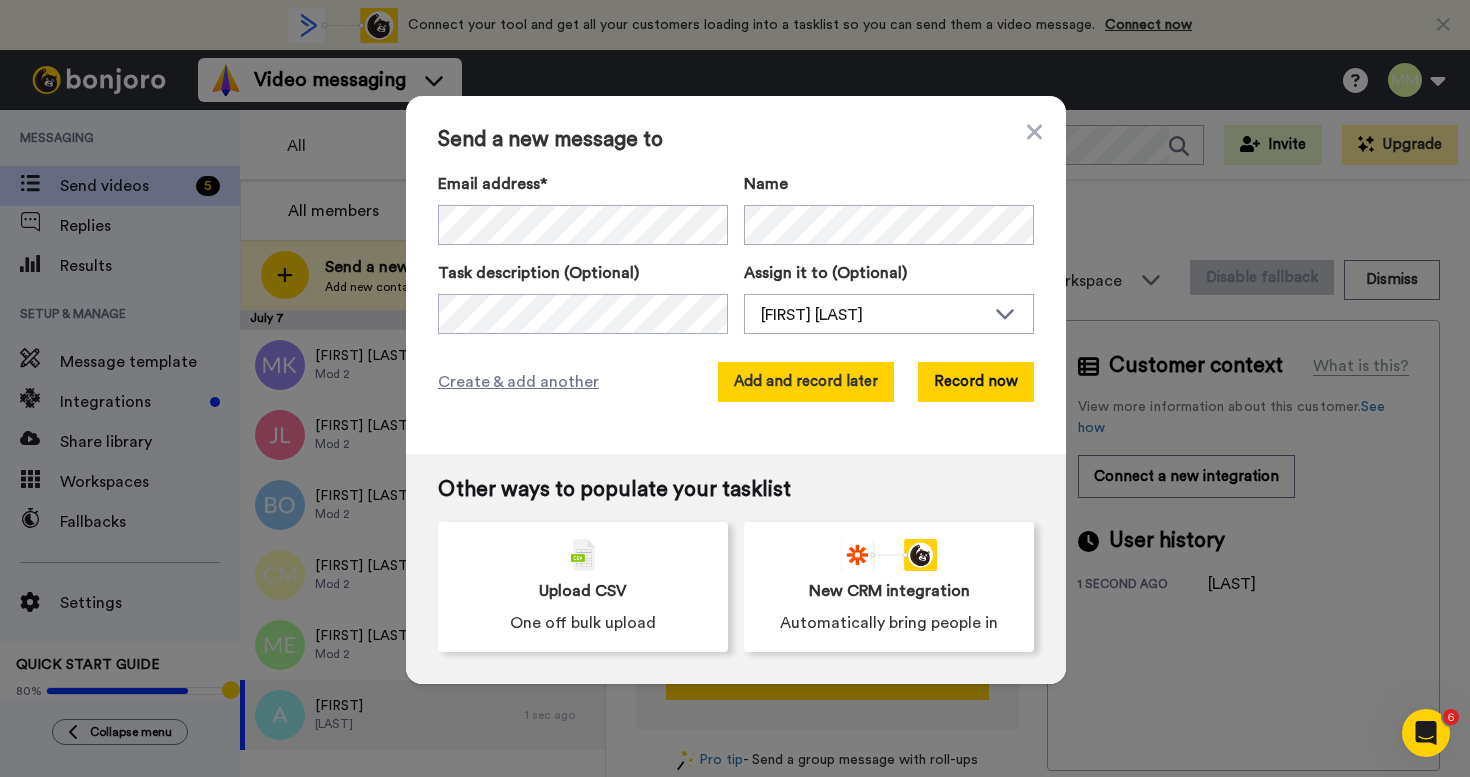click on "Add and record later" at bounding box center (806, 382) 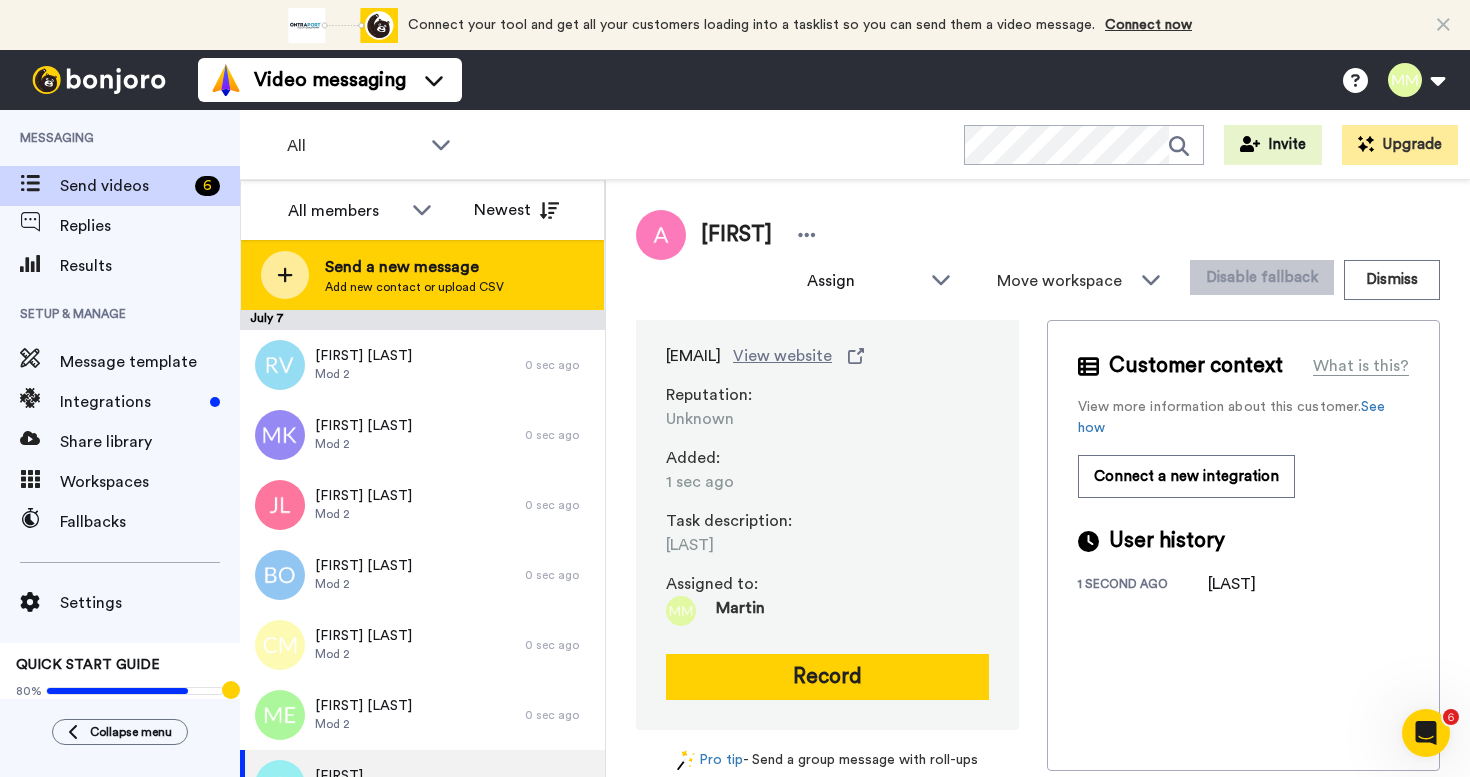 click on "Add new contact or upload CSV" at bounding box center (414, 287) 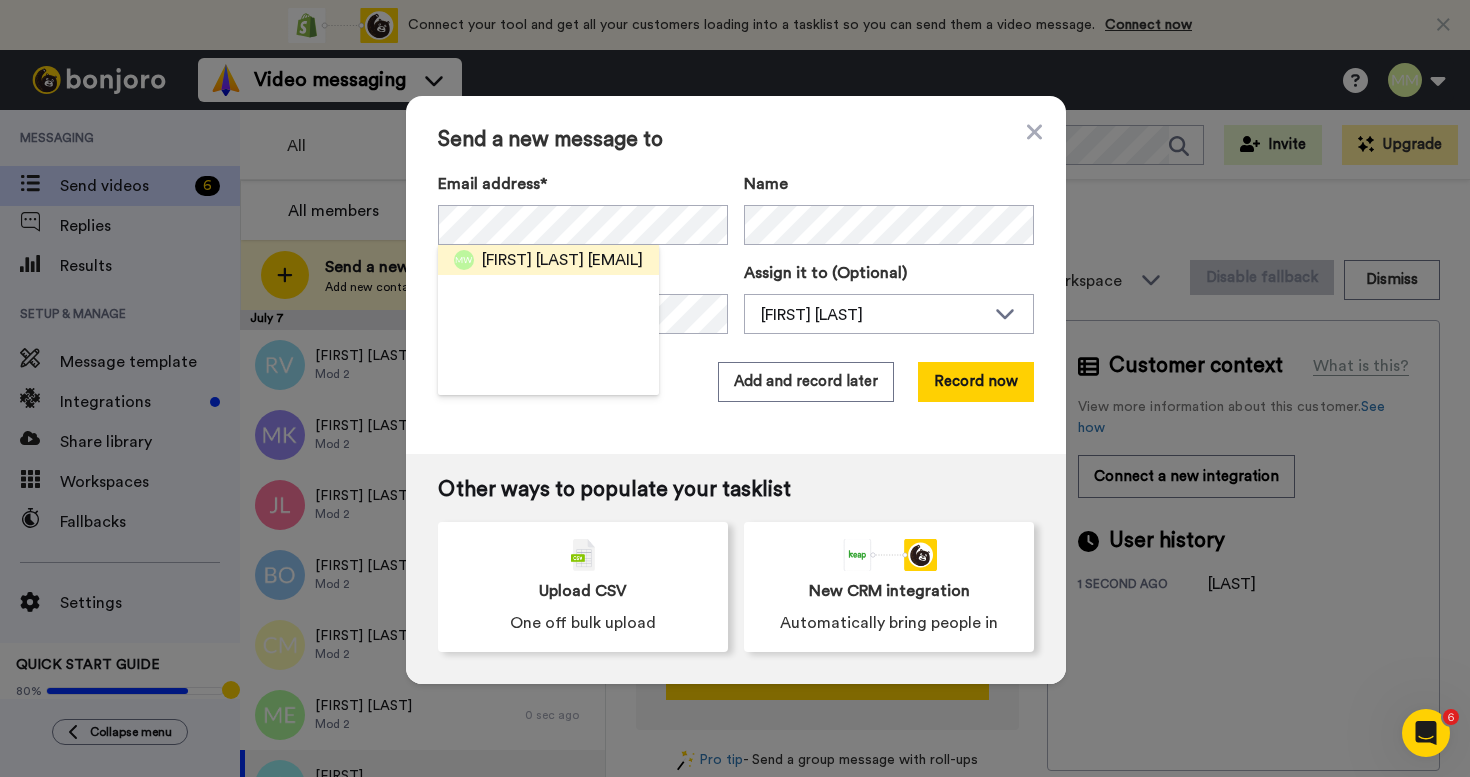 click on "<michelle.lou.watson@gmail.com>" at bounding box center [615, 260] 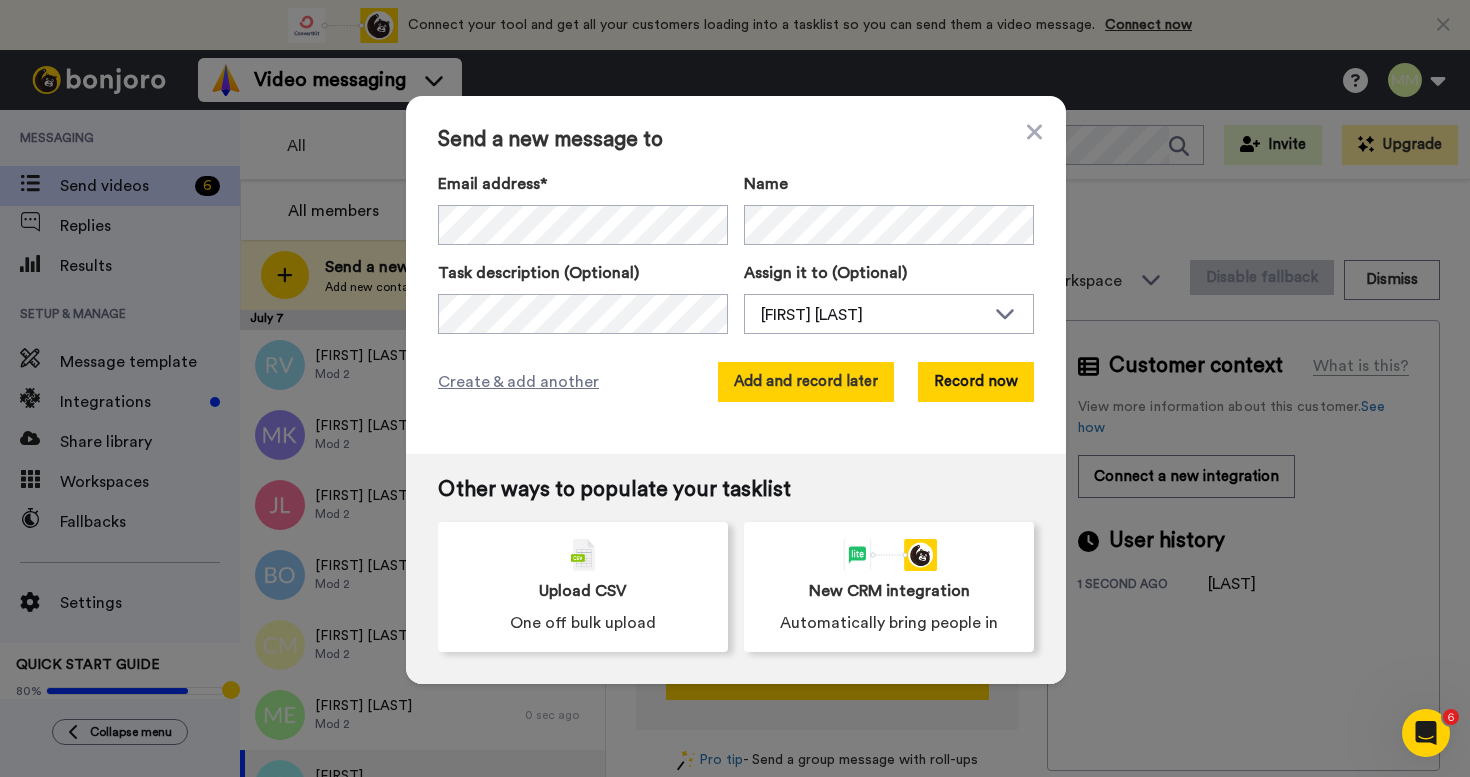 click on "Add and record later" at bounding box center (806, 382) 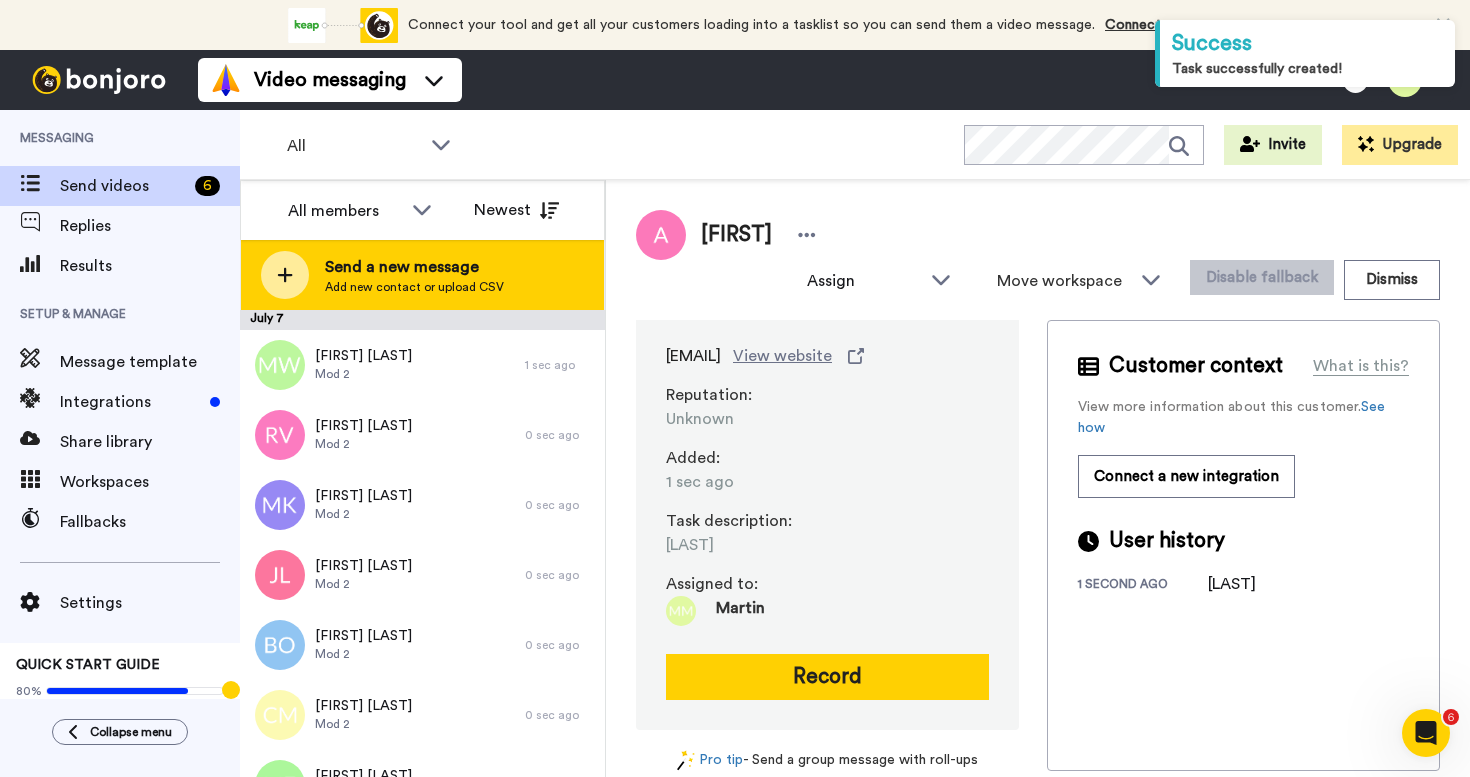 click on "Add new contact or upload CSV" at bounding box center [414, 287] 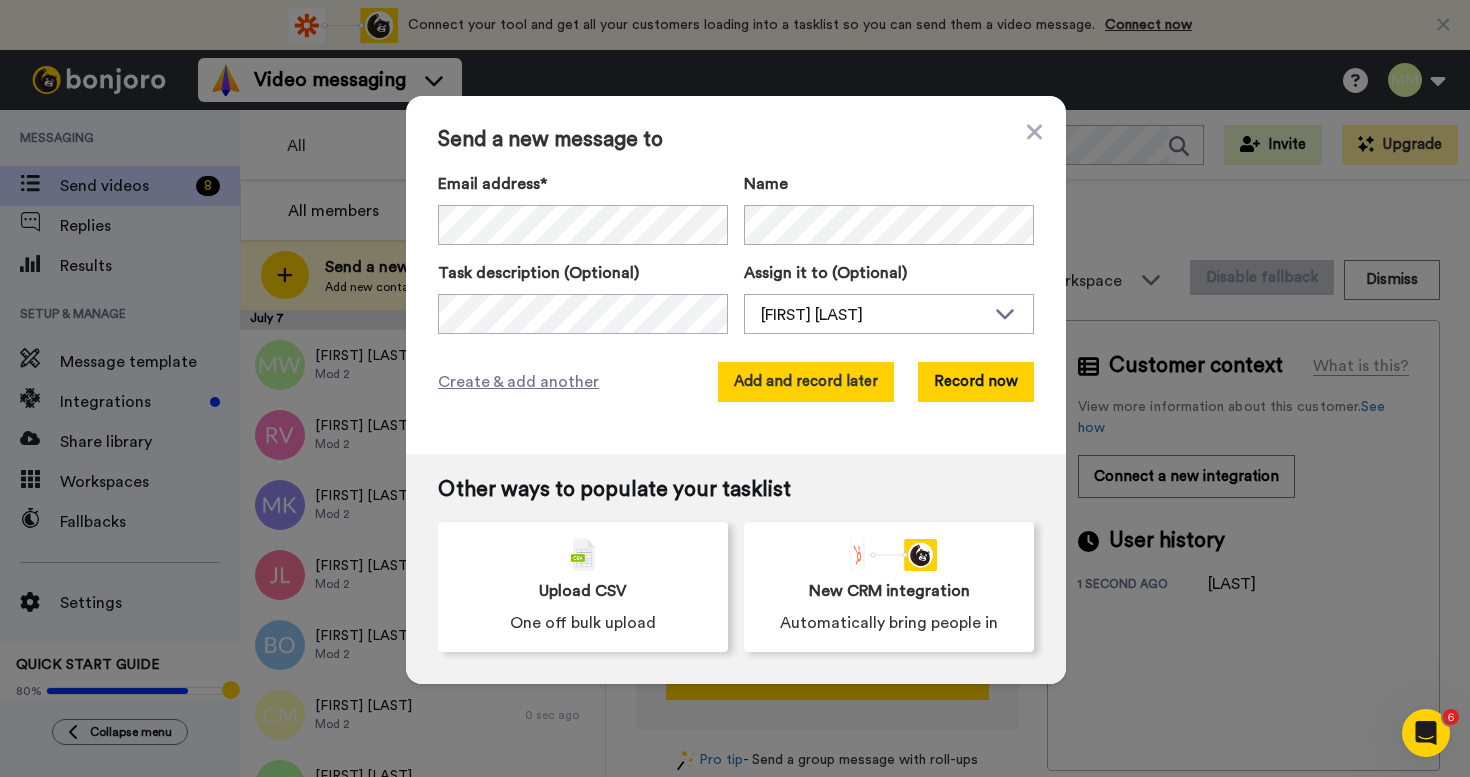 click on "Add and record later" at bounding box center (806, 382) 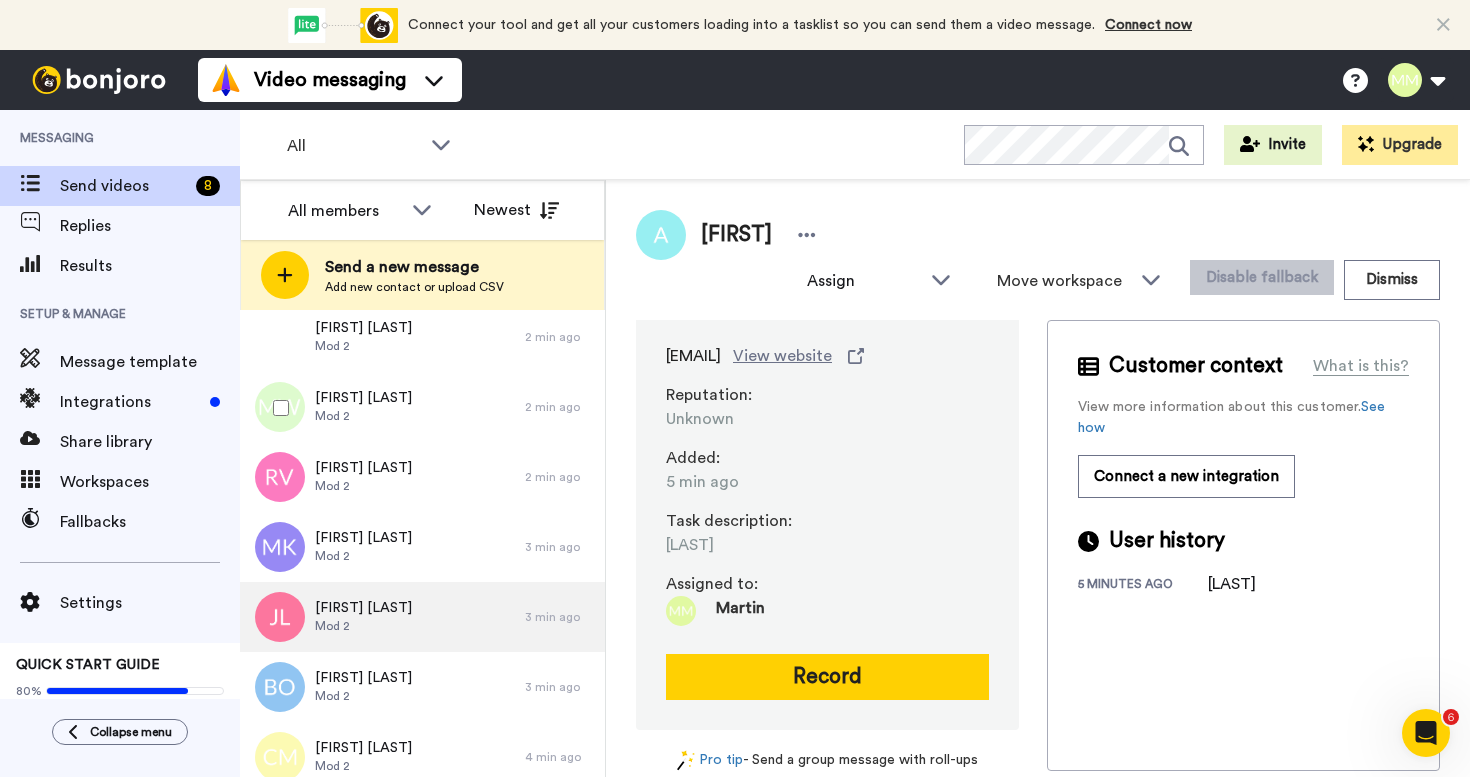 scroll, scrollTop: 0, scrollLeft: 0, axis: both 